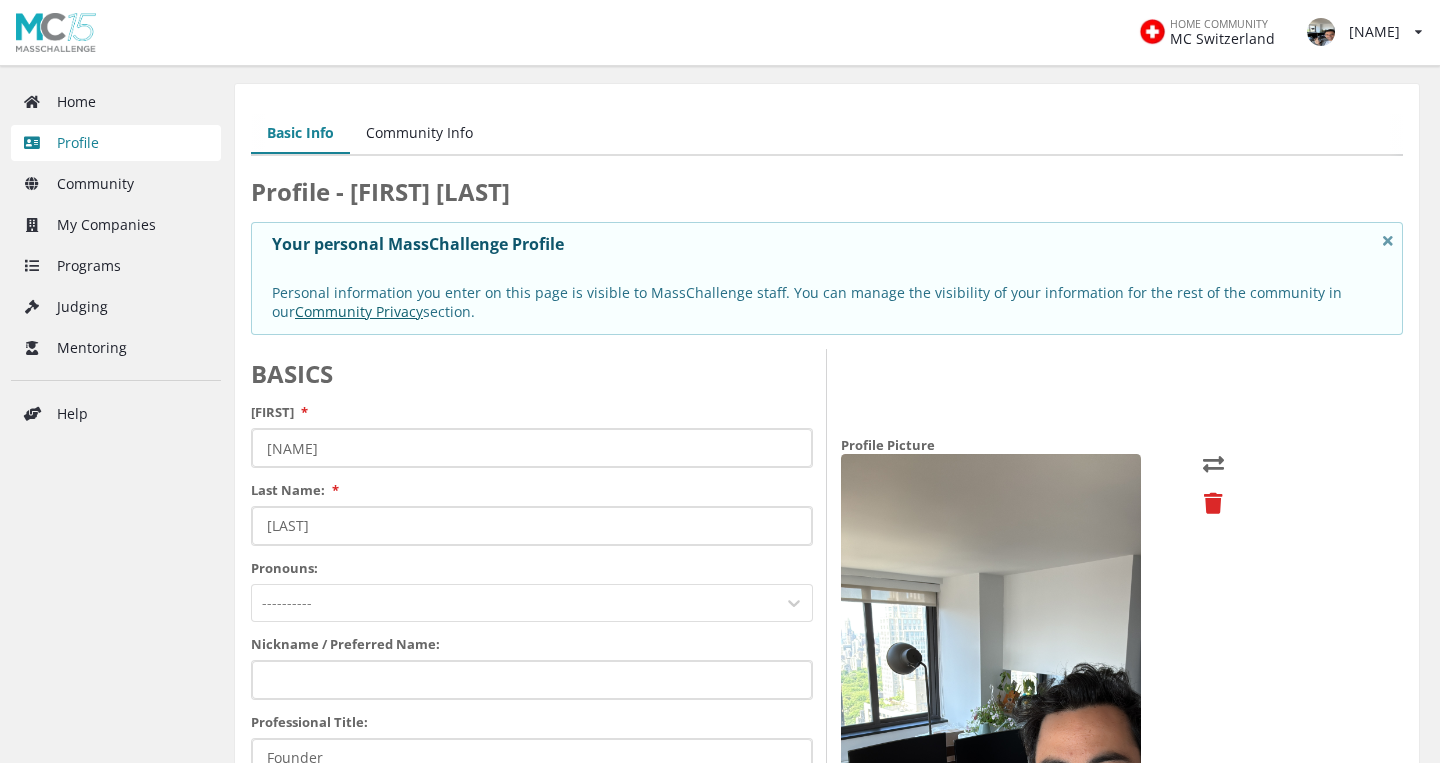 scroll, scrollTop: 0, scrollLeft: 0, axis: both 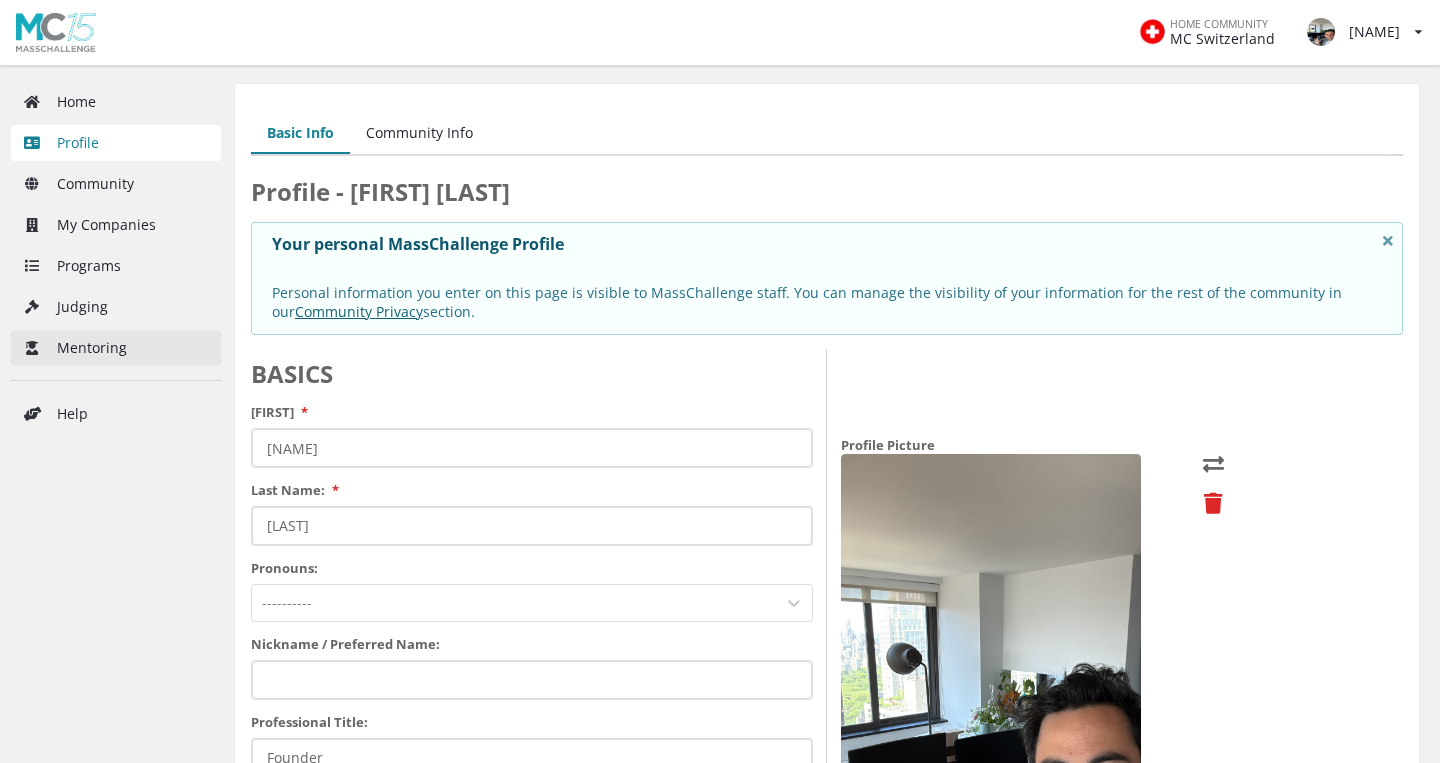 click on "Mentoring" at bounding box center [116, 348] 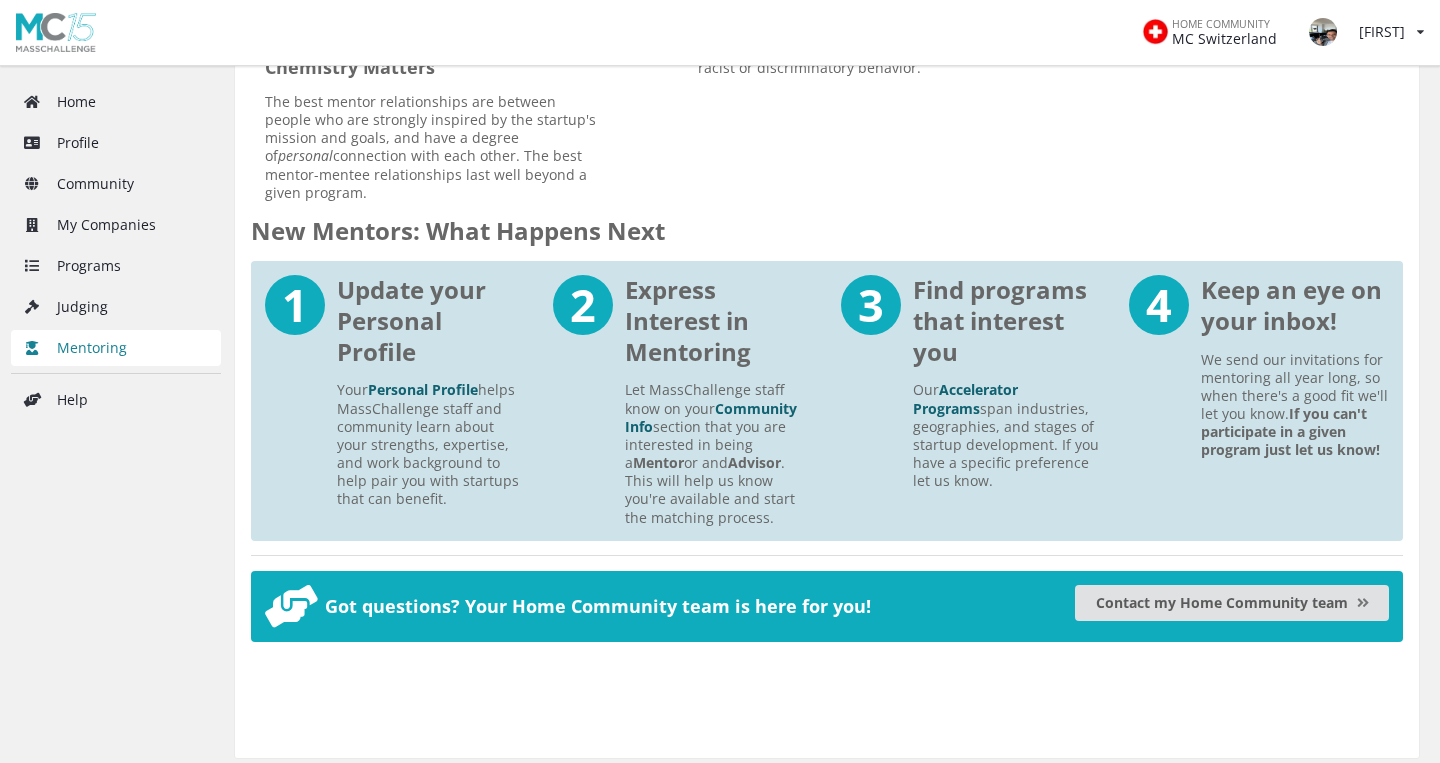 scroll, scrollTop: 1170, scrollLeft: 0, axis: vertical 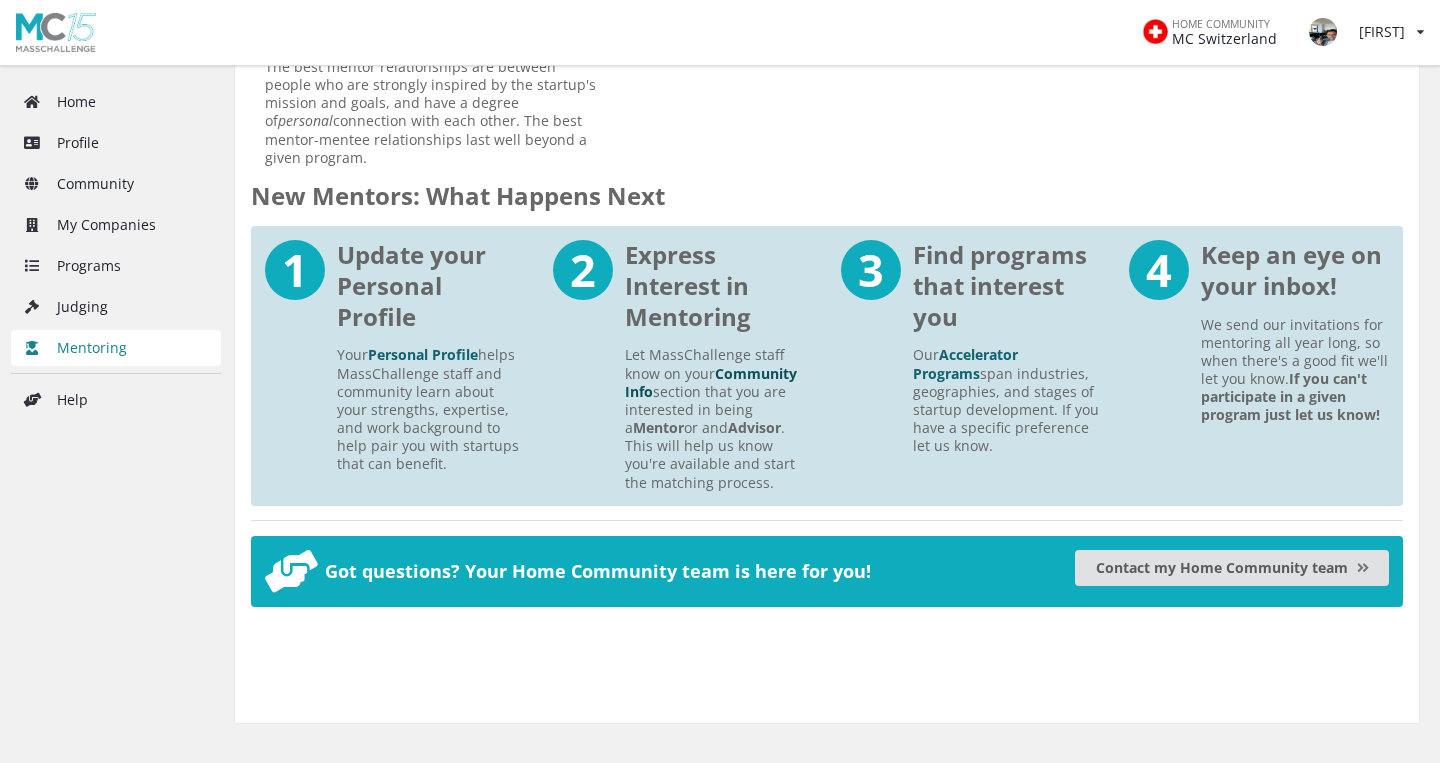 click on "Community Info" at bounding box center [711, 382] 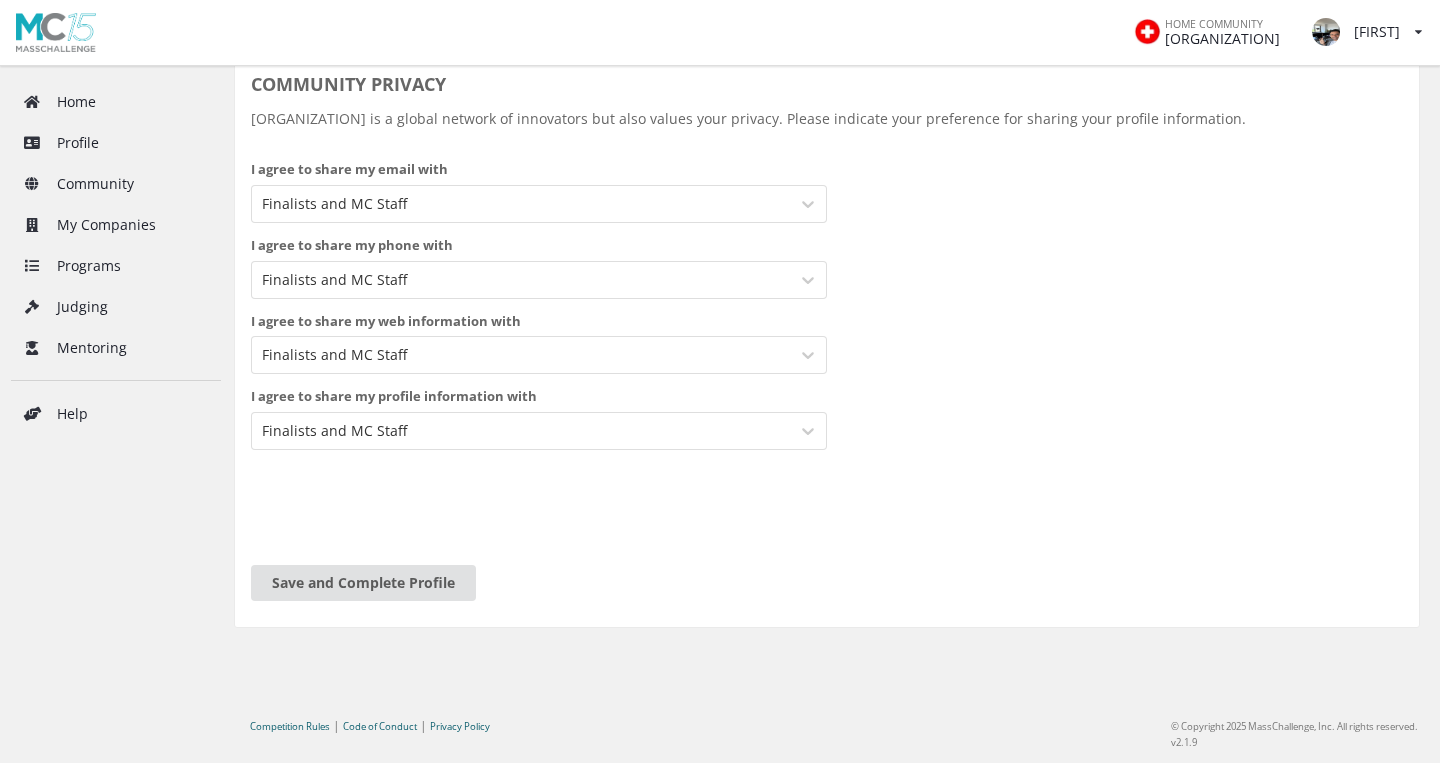 scroll, scrollTop: 898, scrollLeft: 0, axis: vertical 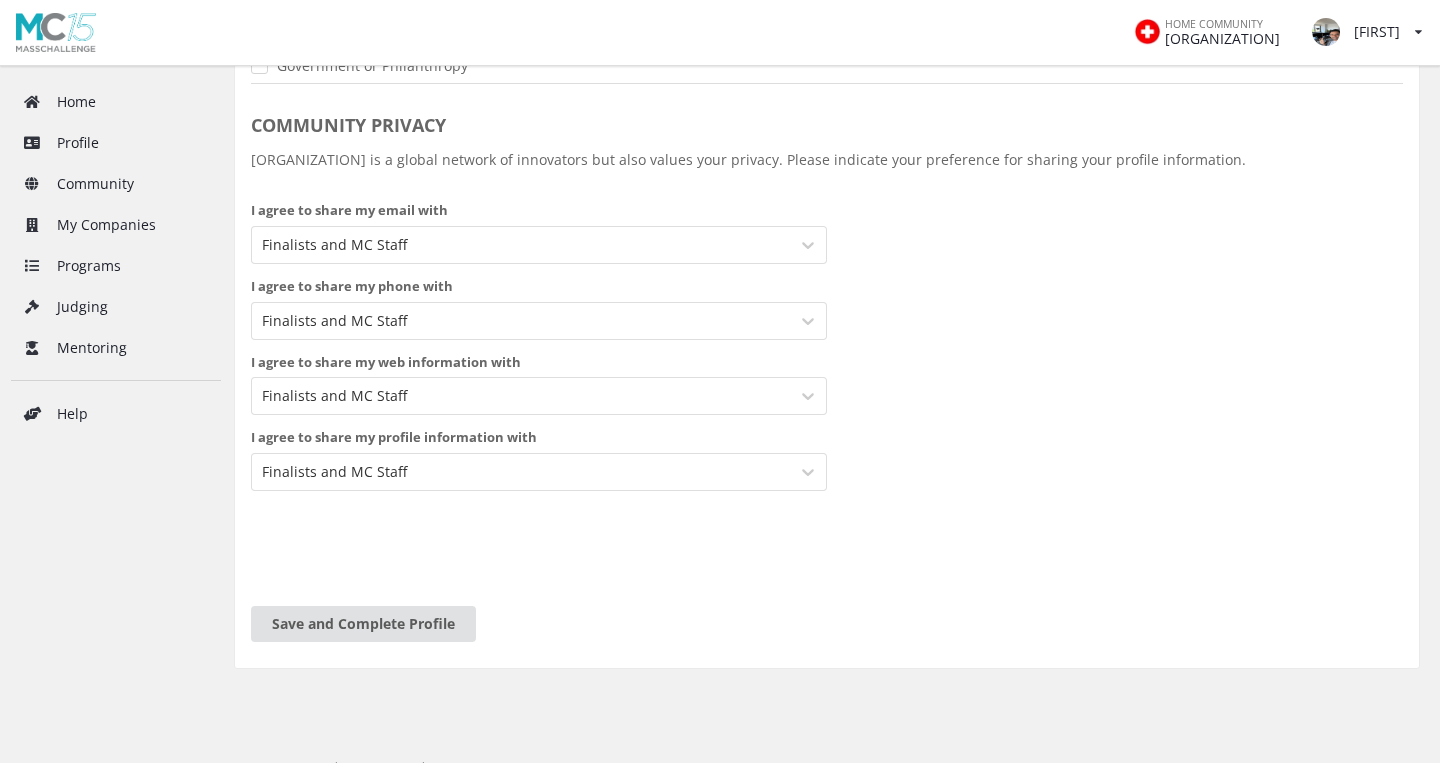 click on "Save and Complete Profile" at bounding box center [363, 624] 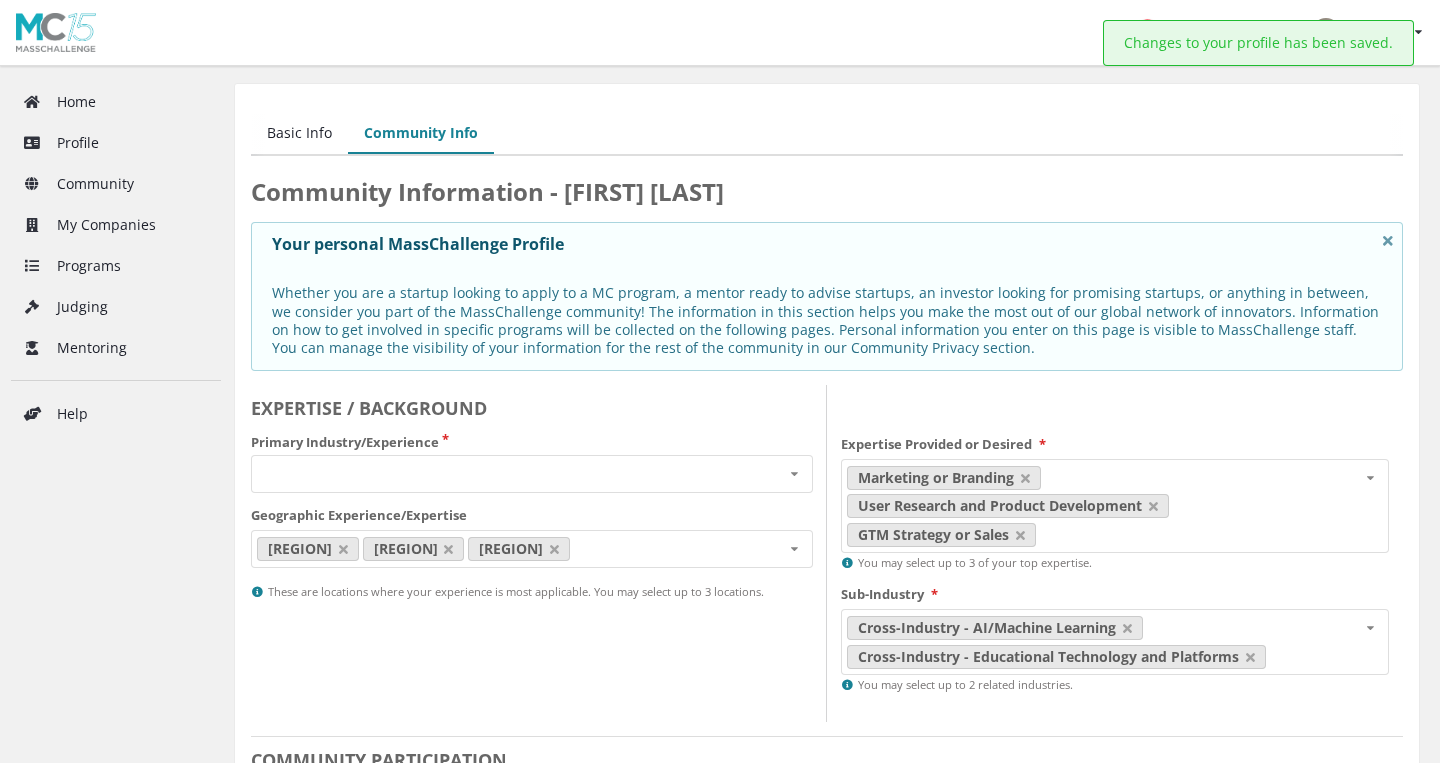 scroll, scrollTop: 0, scrollLeft: 0, axis: both 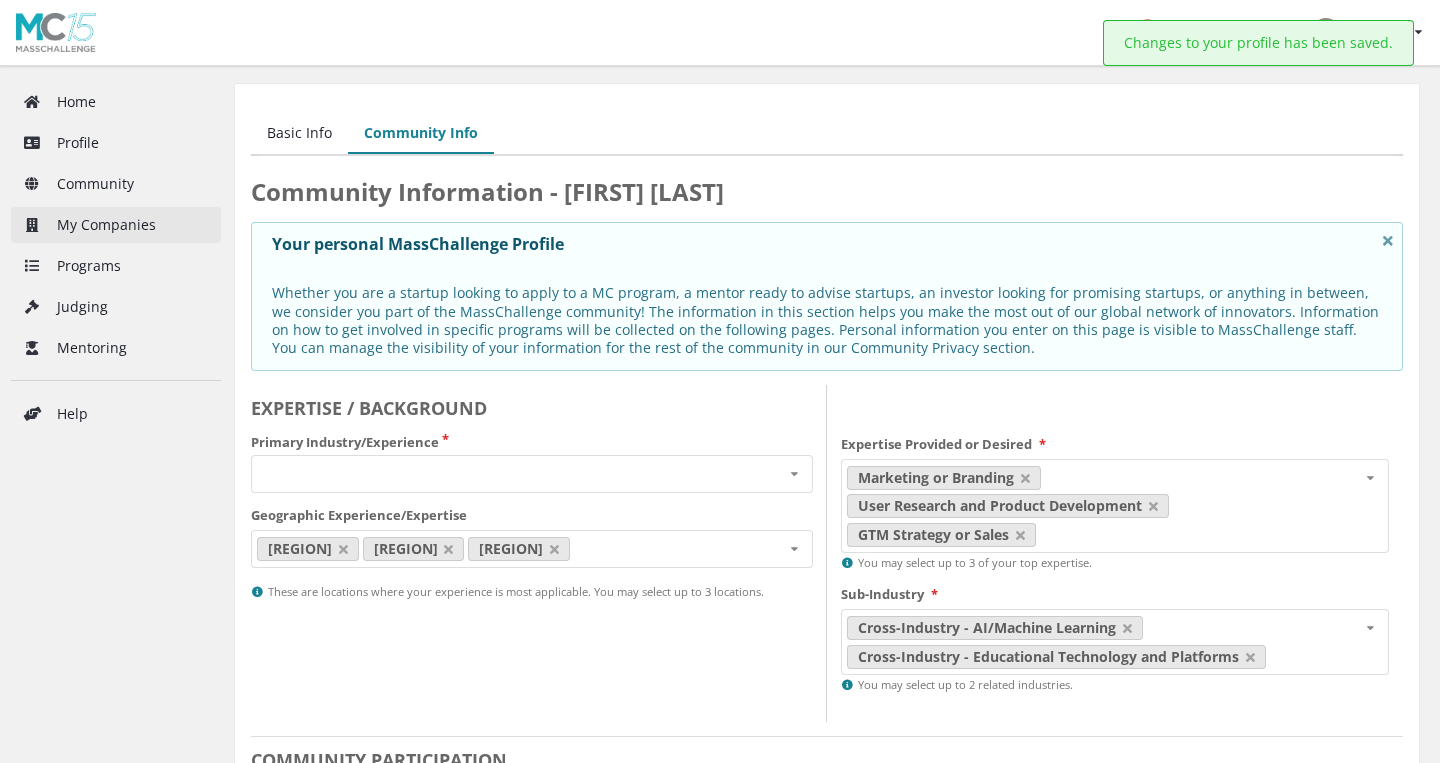 click on "My Companies" at bounding box center (116, 225) 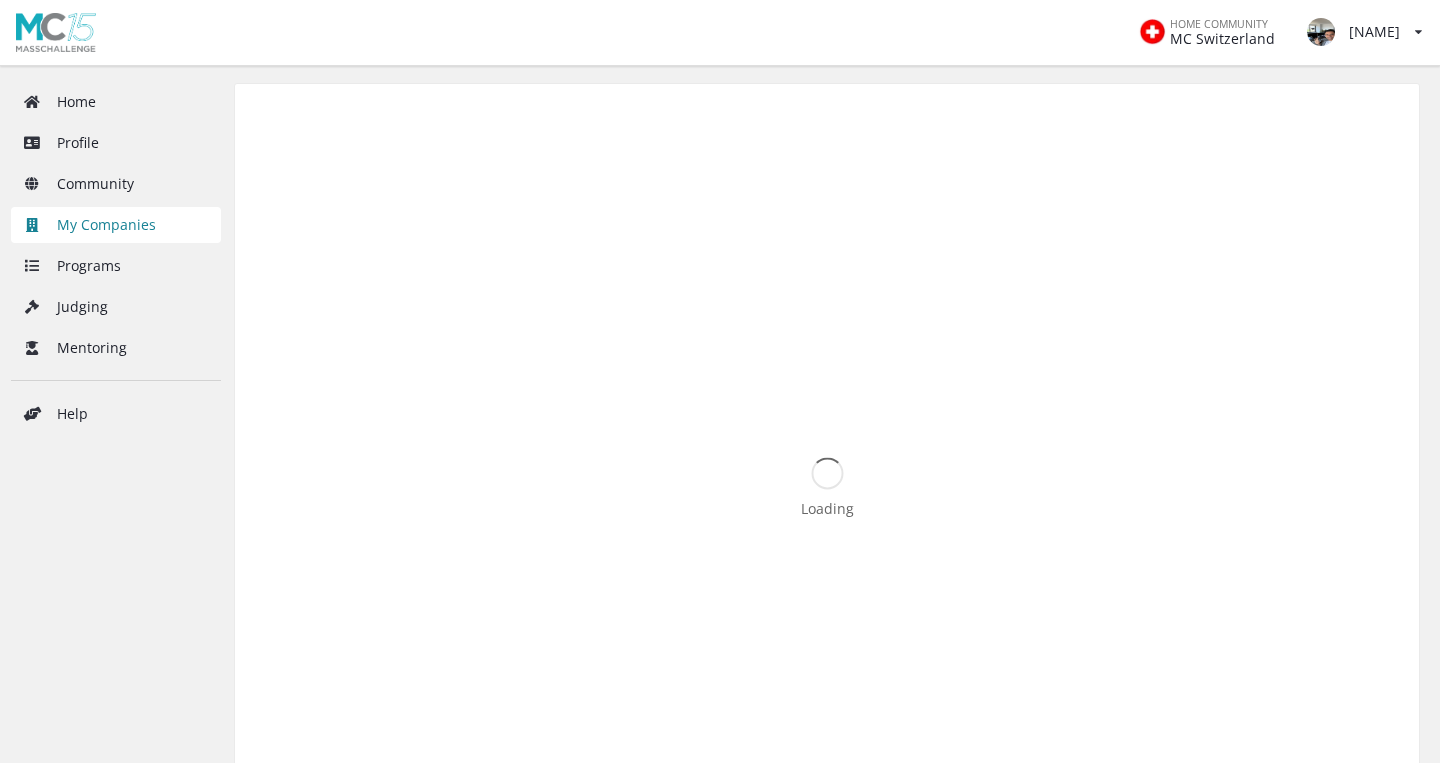 scroll, scrollTop: 0, scrollLeft: 0, axis: both 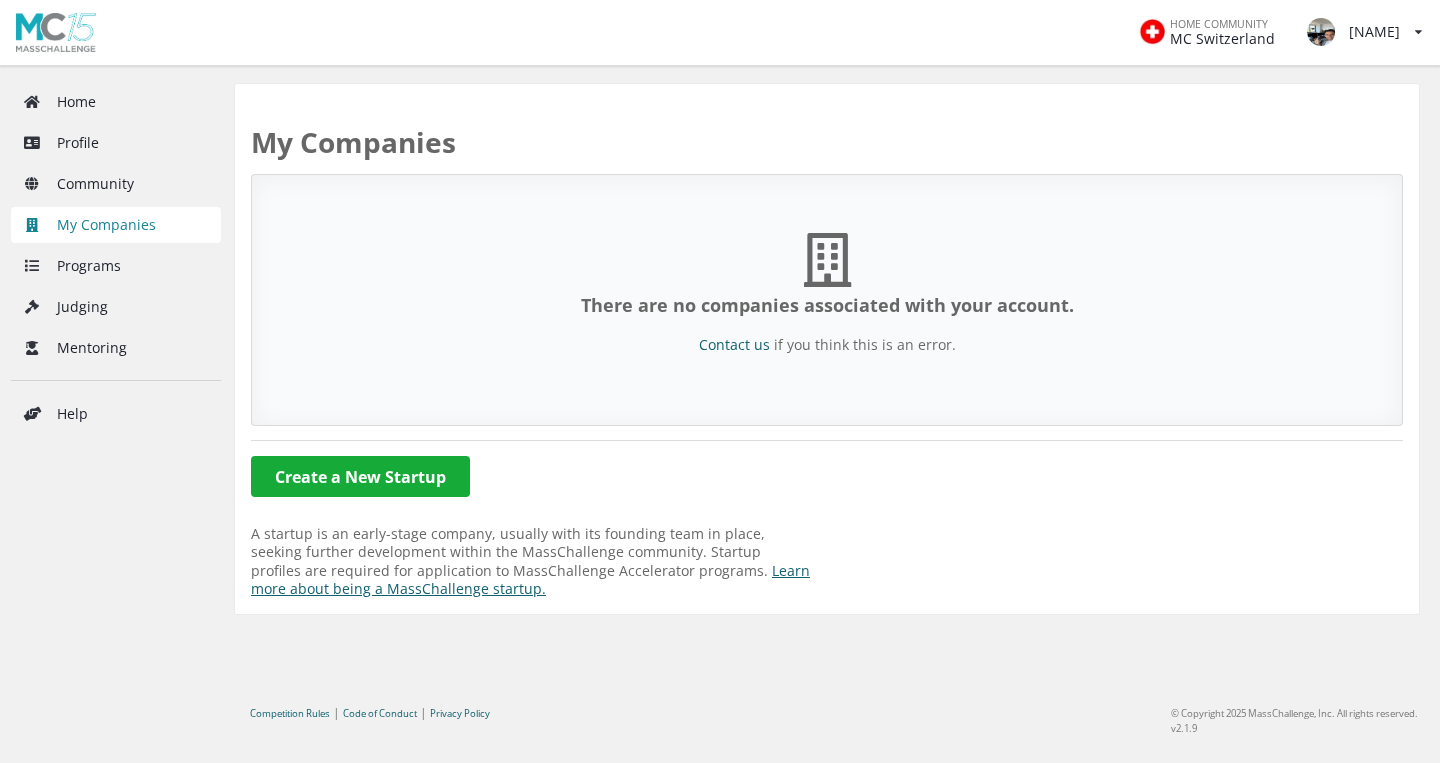 click on "Create a New Startup" at bounding box center (360, 476) 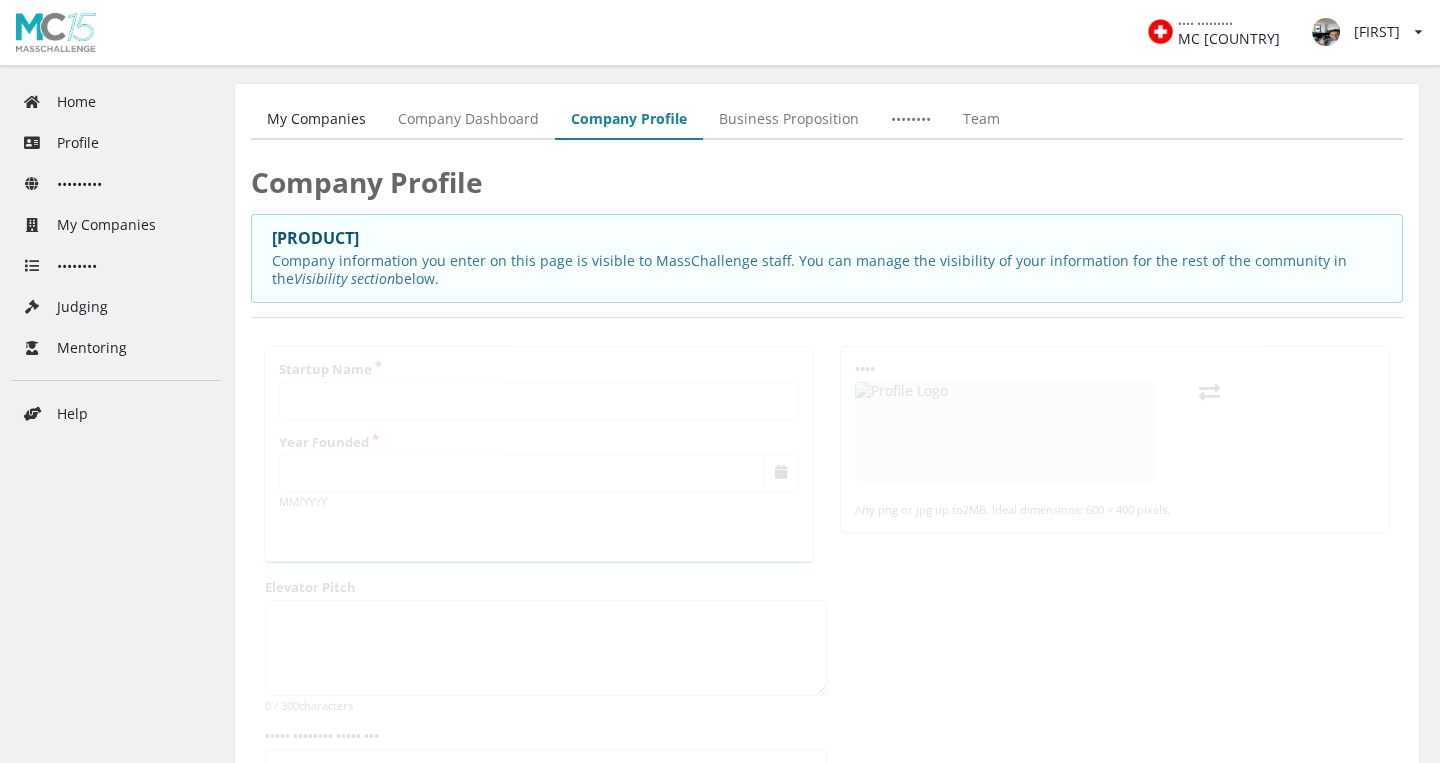 scroll, scrollTop: 0, scrollLeft: 0, axis: both 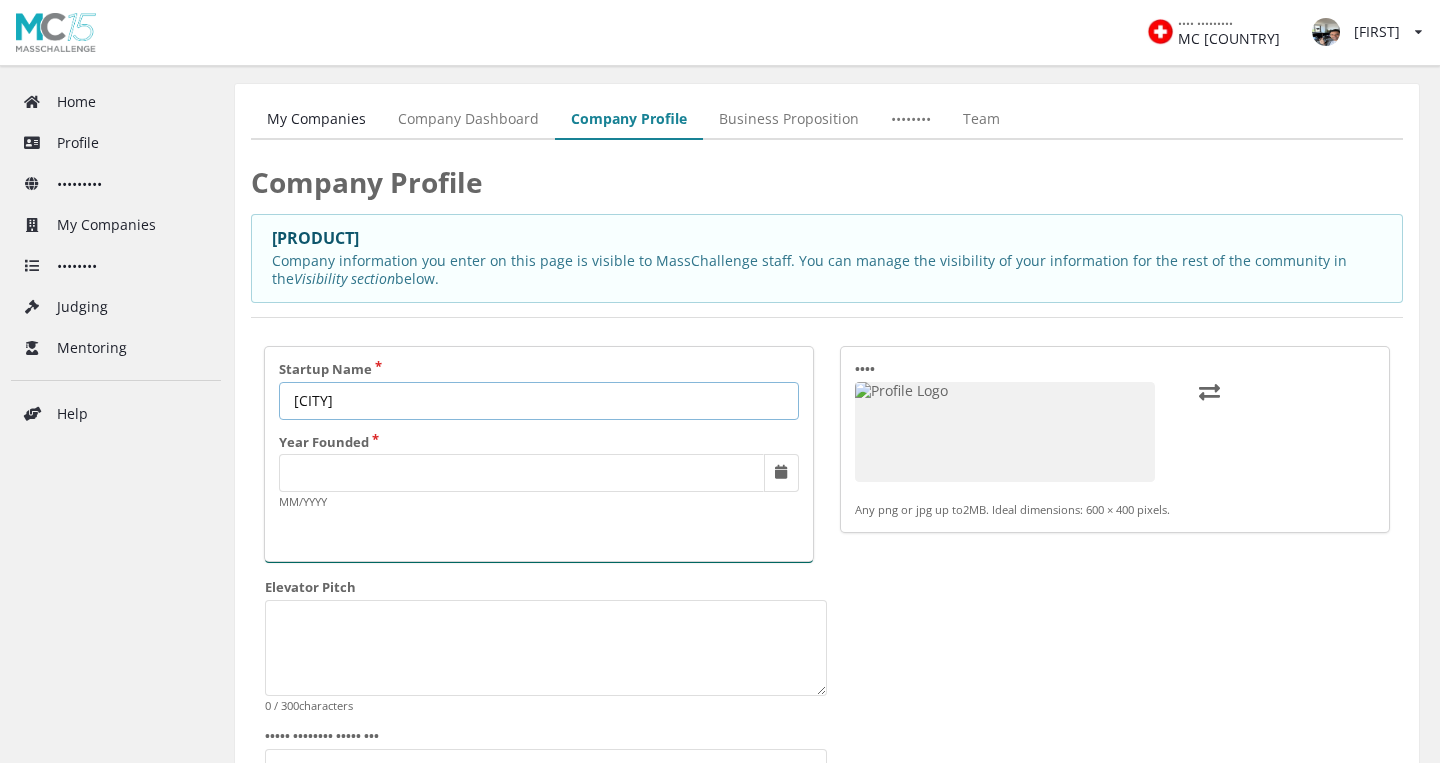 type on "[CITY]" 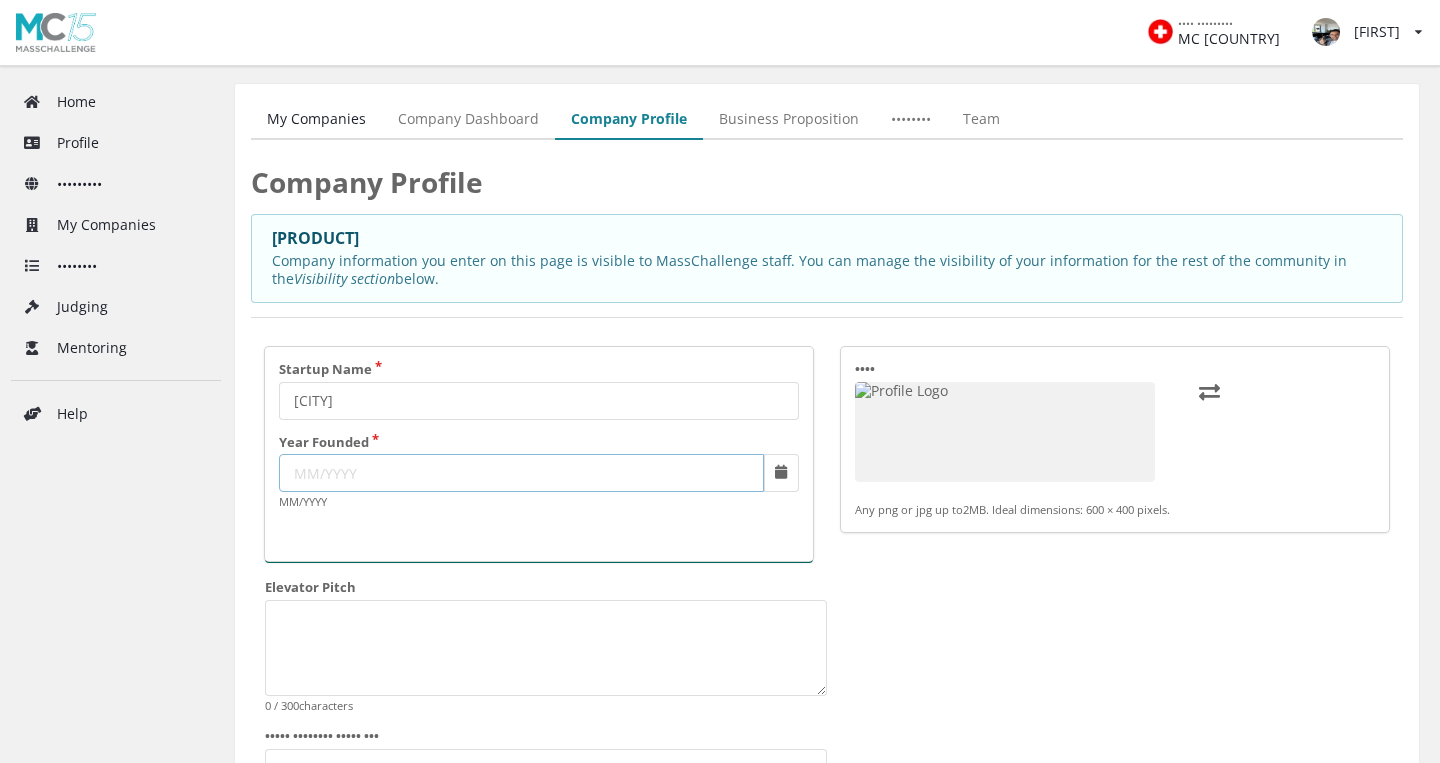 click on "Year Founded" at bounding box center [521, 473] 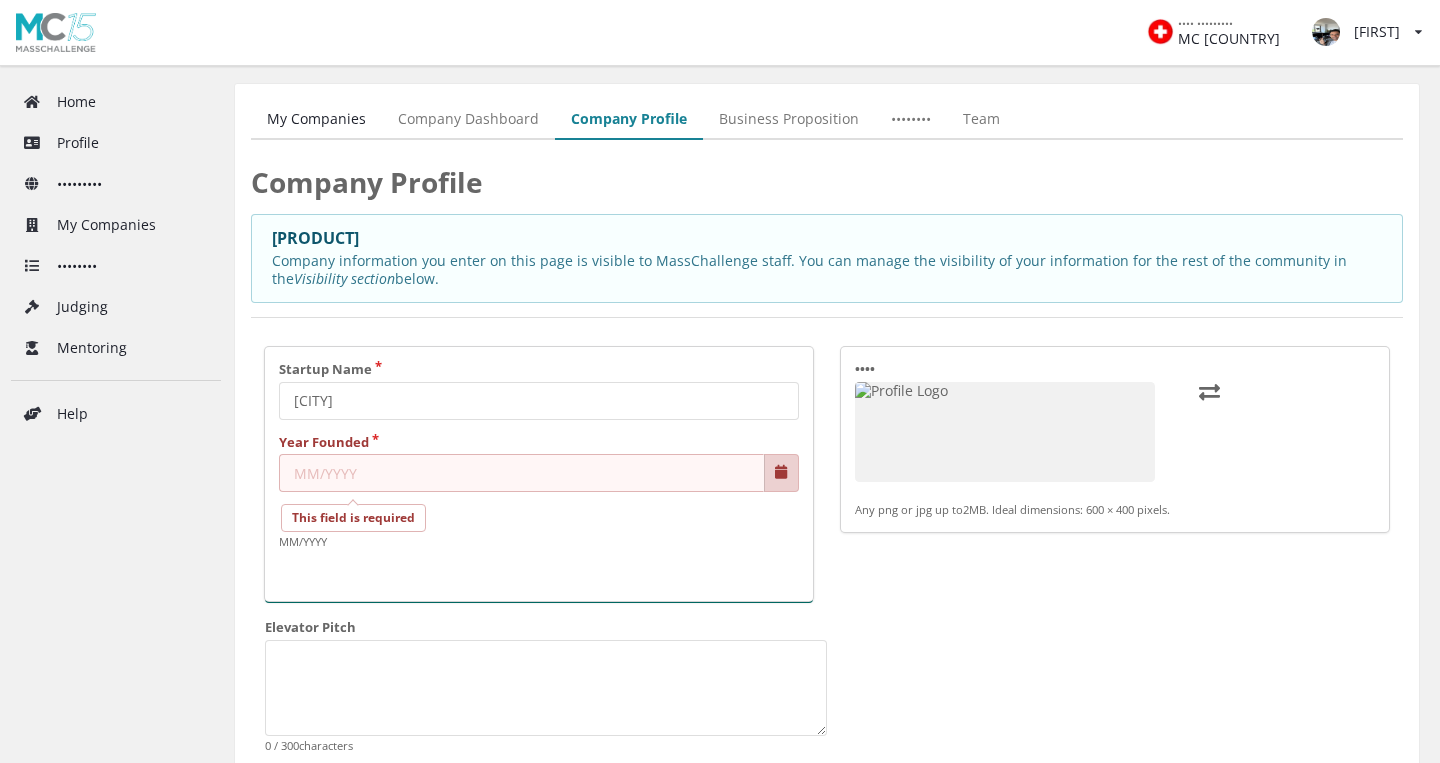 click at bounding box center (781, 472) 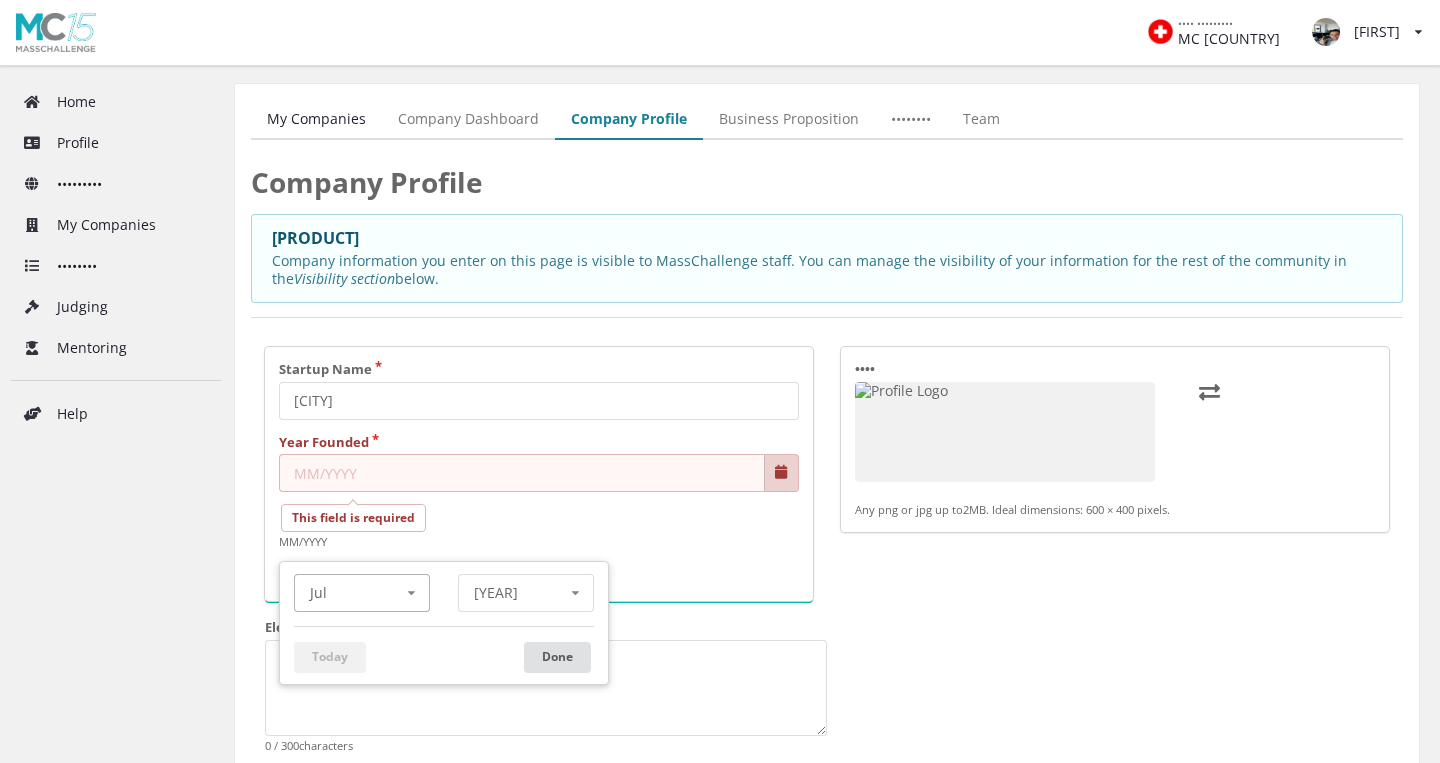 click at bounding box center (411, 593) 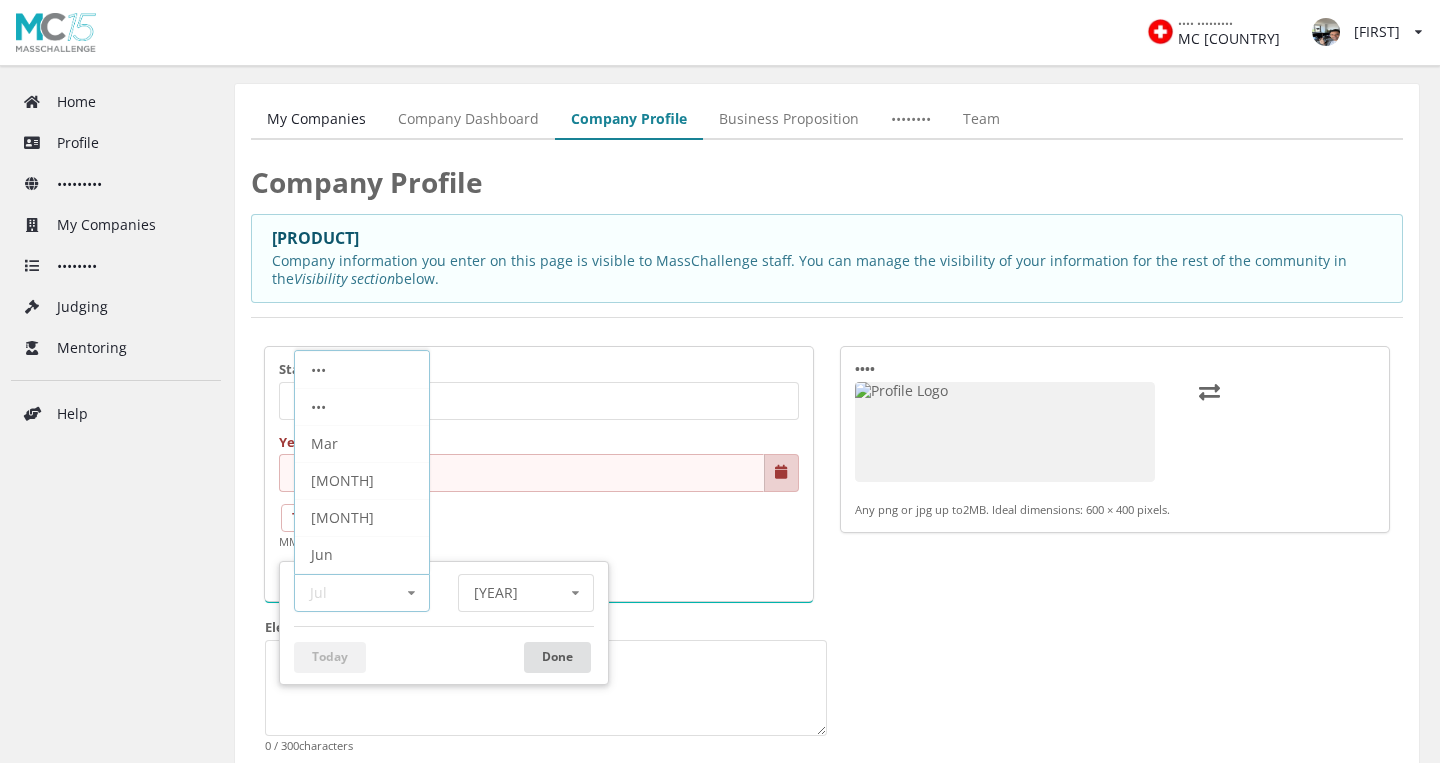 scroll, scrollTop: 35, scrollLeft: 0, axis: vertical 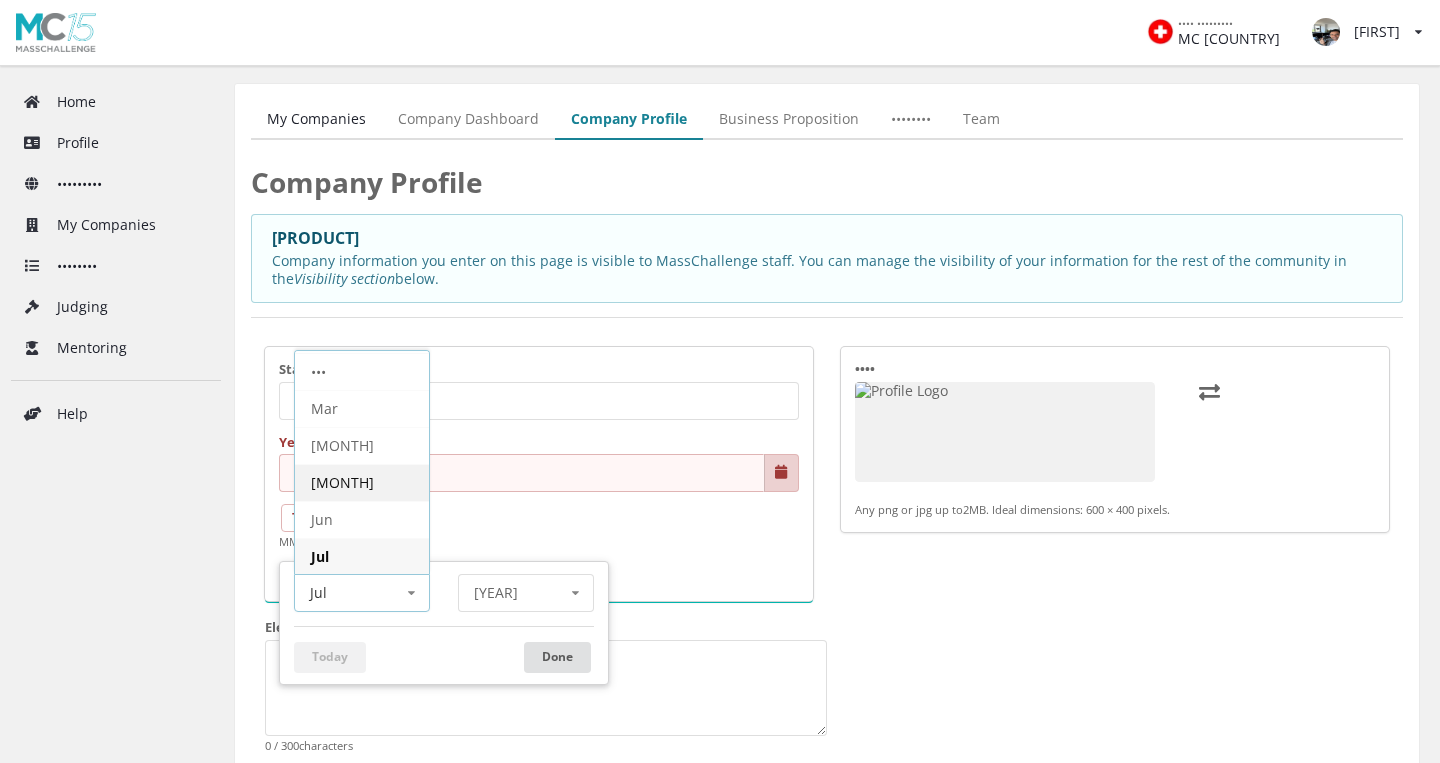 click on "[MONTH]" at bounding box center (362, 482) 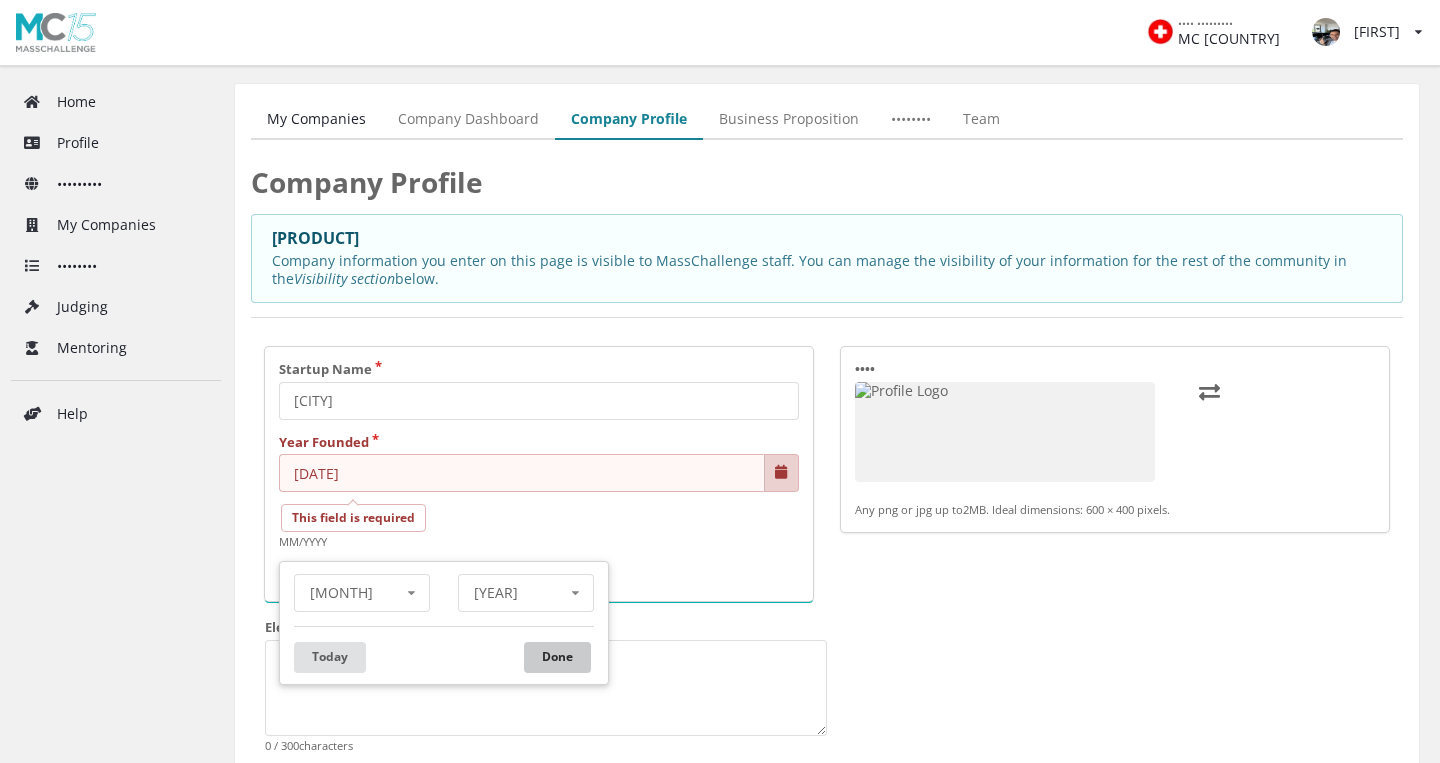 click on "Done" at bounding box center [557, 657] 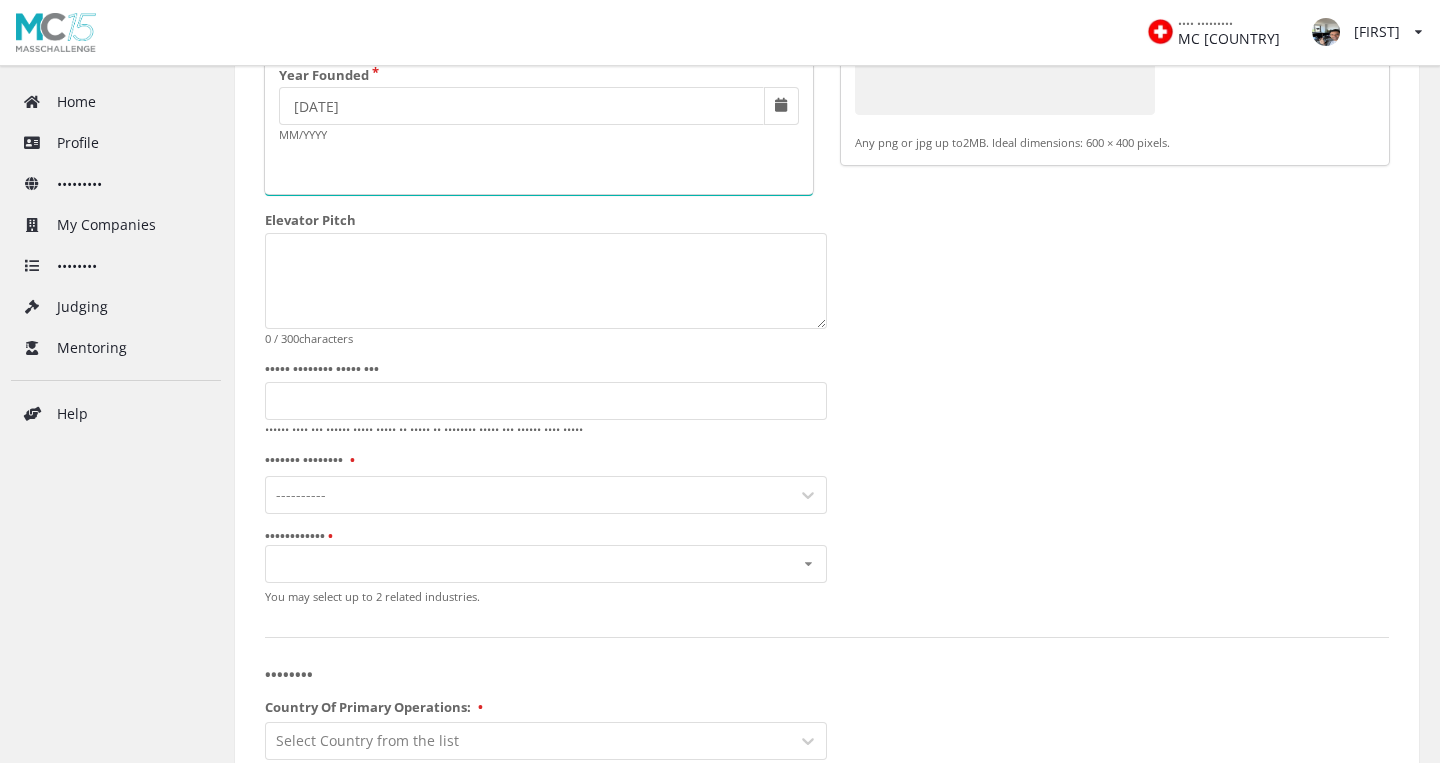 scroll, scrollTop: 368, scrollLeft: 0, axis: vertical 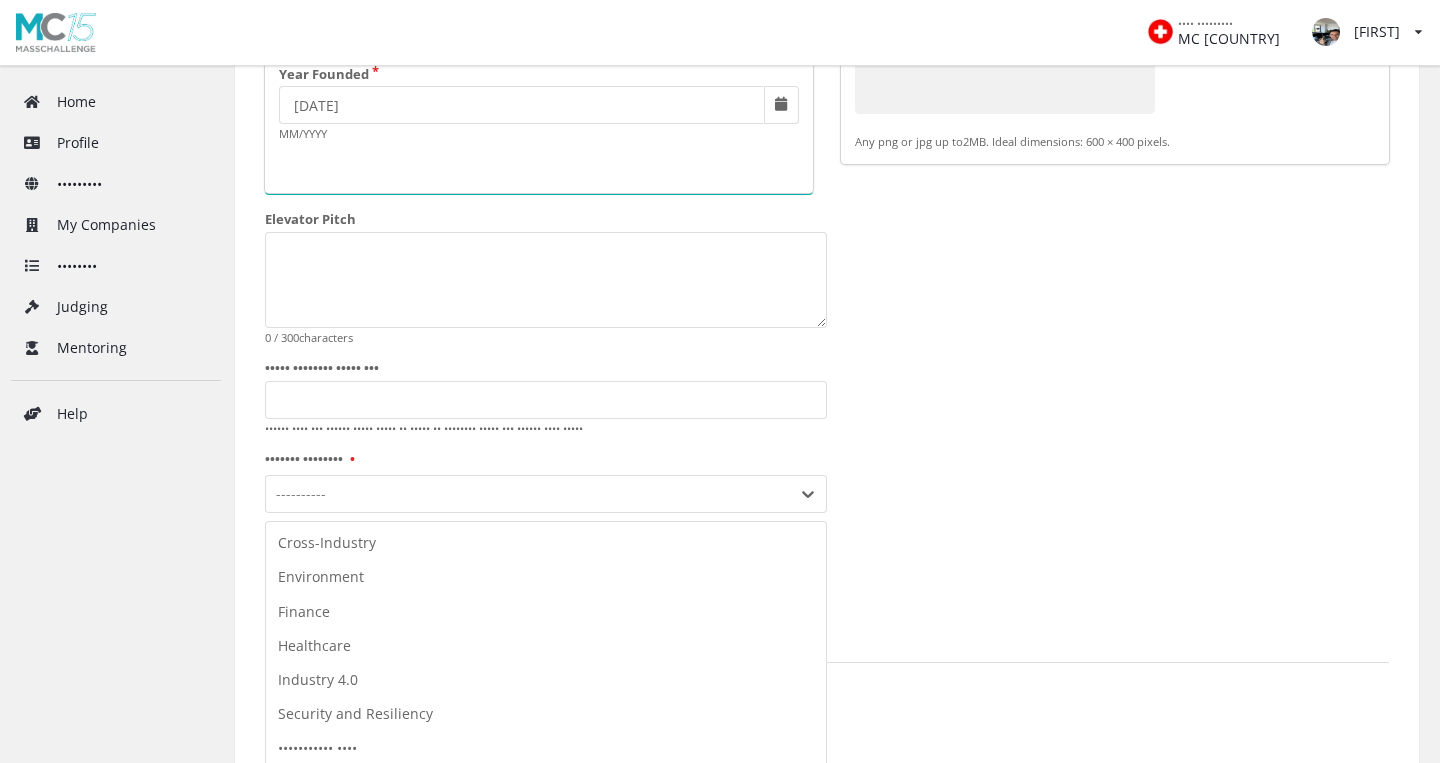 click on "Cross-Industry, 1 of 7. 7 results available. Use Up and Down to choose options, press Enter to select the currently focused option, press Escape to exit the menu, press Tab to select the option and exit the menu. ---------- Cross-Industry Environment Finance Healthcare Industry 4.0 Security and Resiliency Sustainable Food" at bounding box center [546, 494] 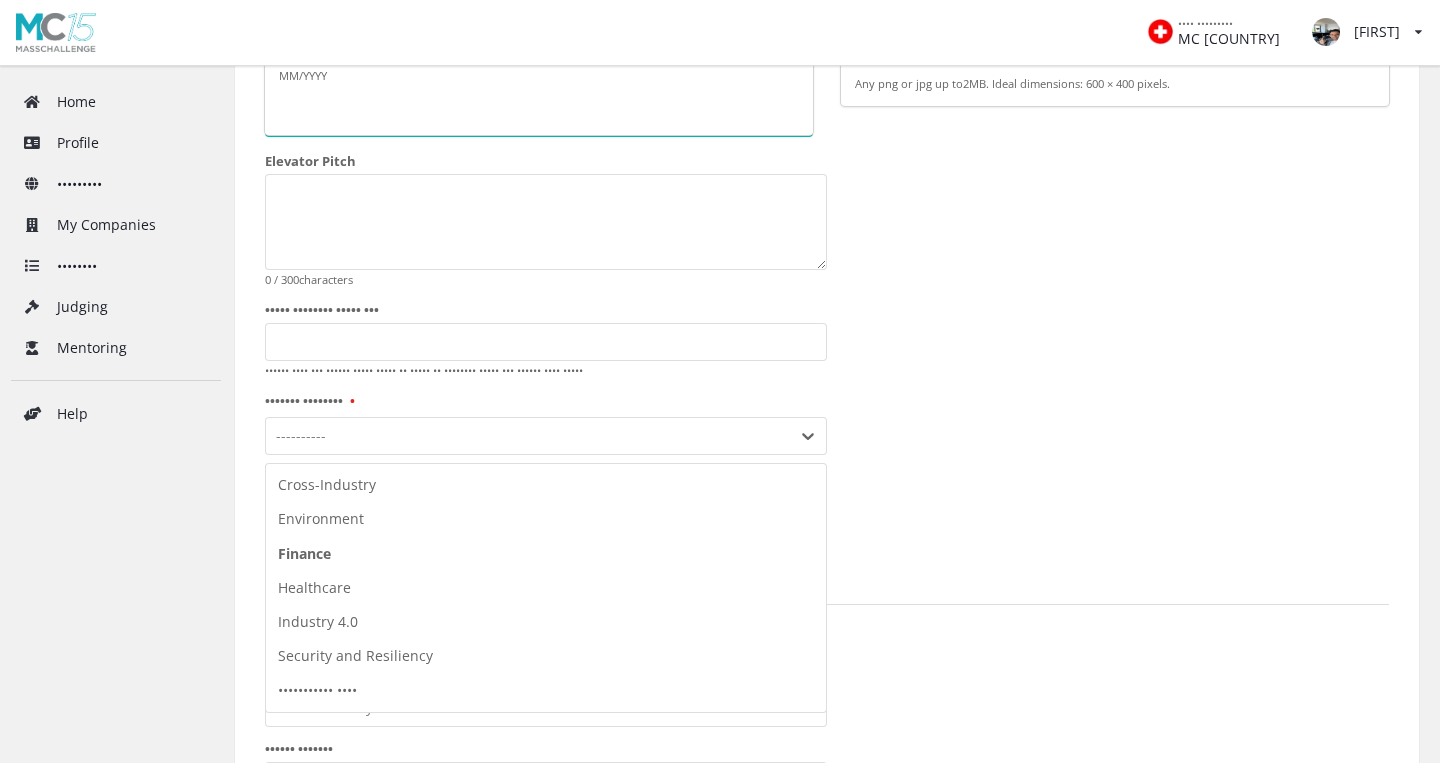 click on "Finance" at bounding box center [546, 554] 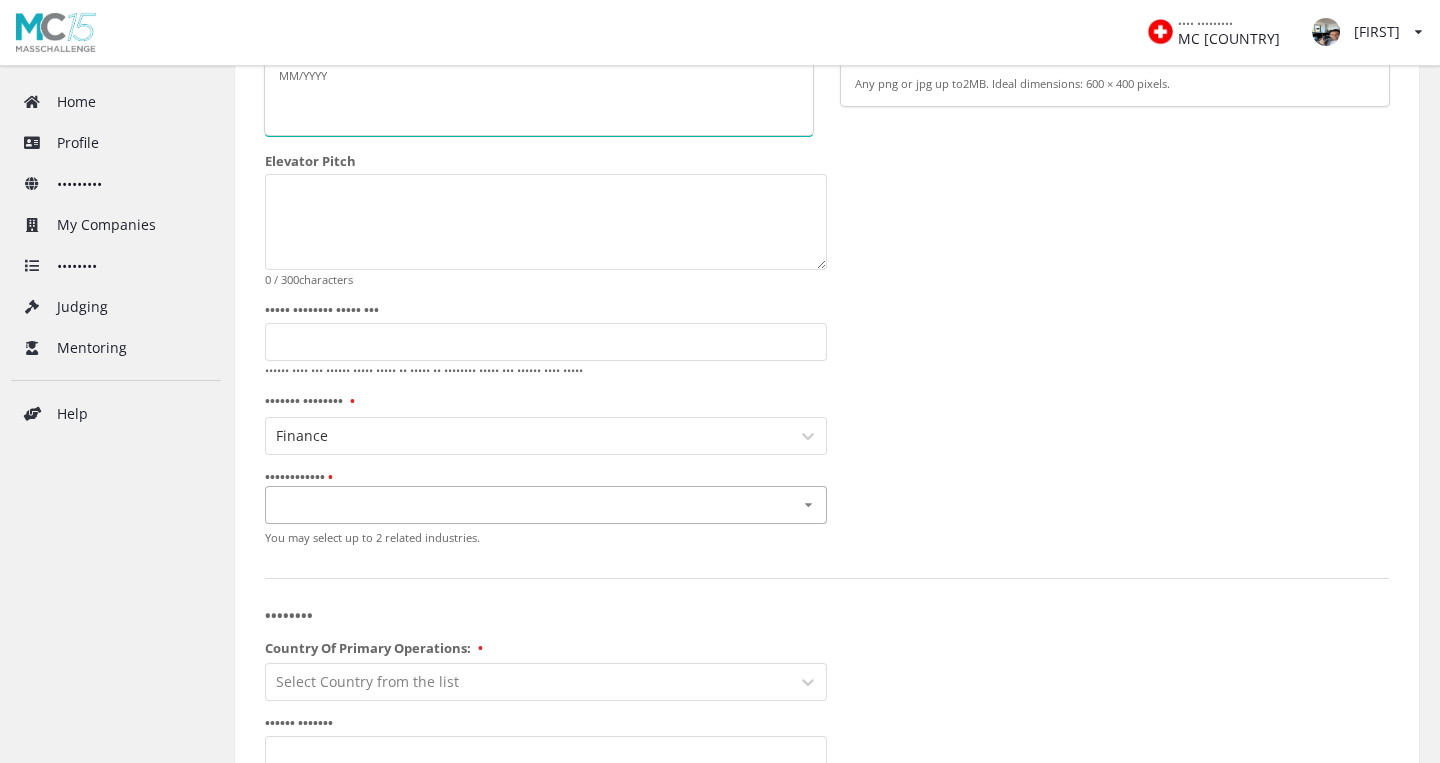 click on "Banking and Neobanking Blockchain and Financial Infrastructure Digital Payments and Remittances Financial Access, Education, and Democratization Insurance Technology (Insurtech) Investment & Wealth Management Lending and Credit Innovations Regulatory Technology (RegTech)" at bounding box center [546, 505] 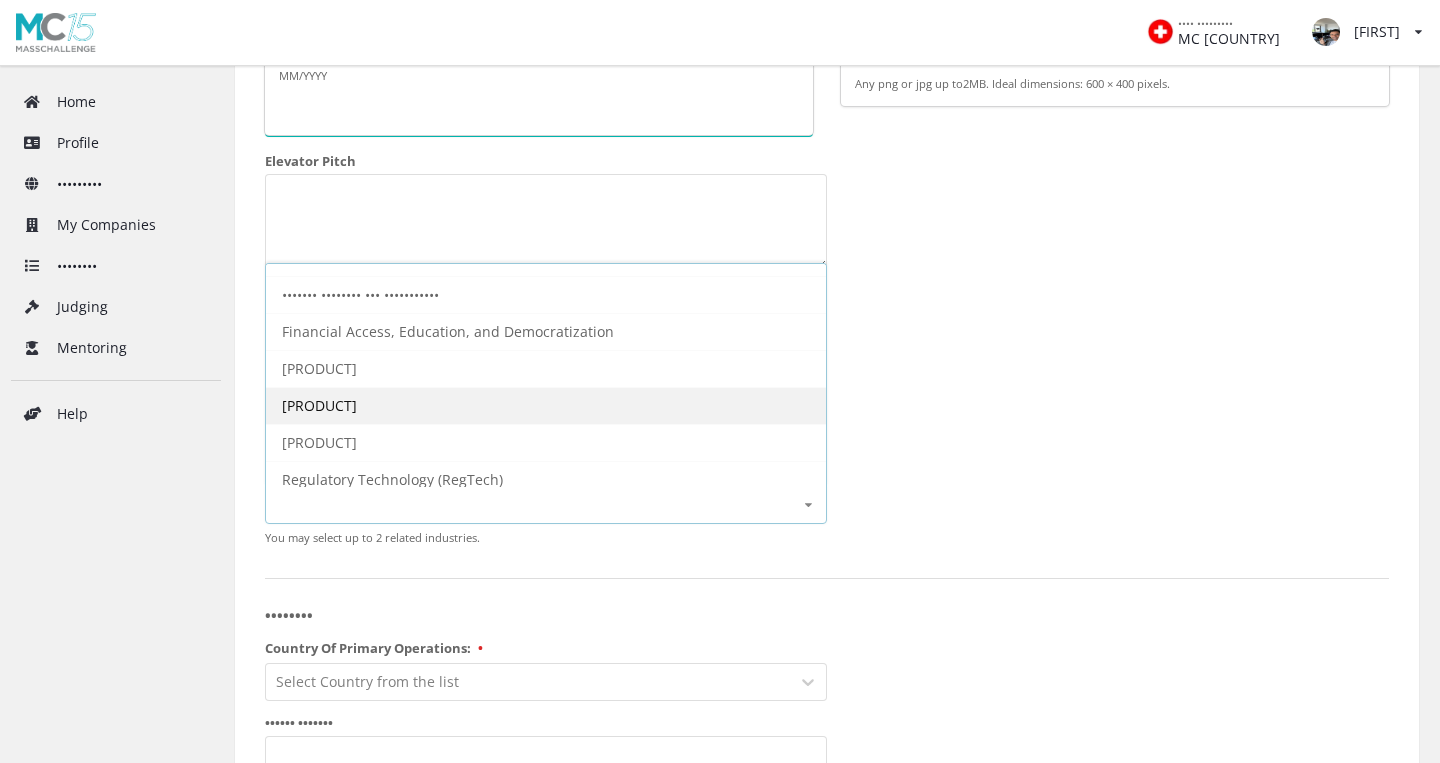 scroll, scrollTop: 0, scrollLeft: 0, axis: both 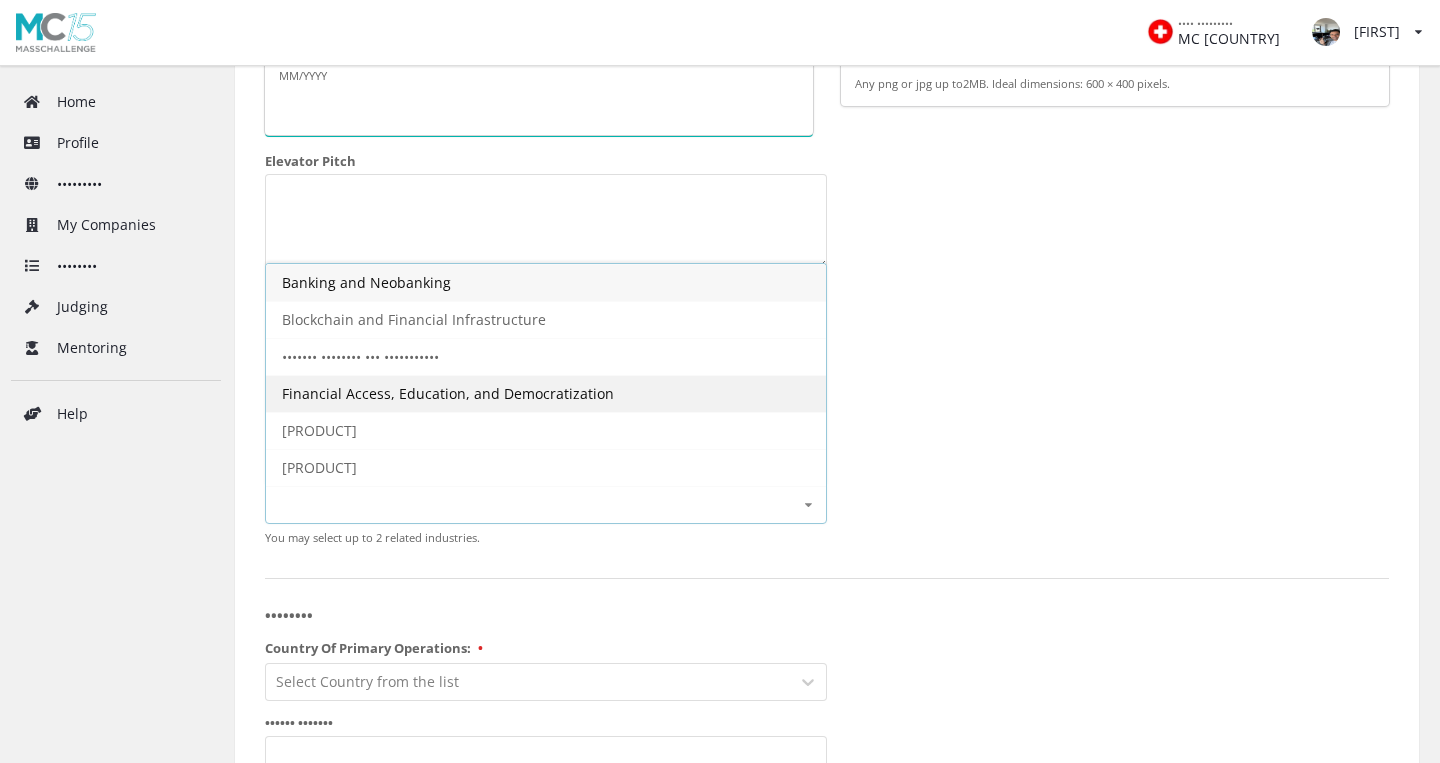 click on "Financial Access, Education, and Democratization" at bounding box center [366, 282] 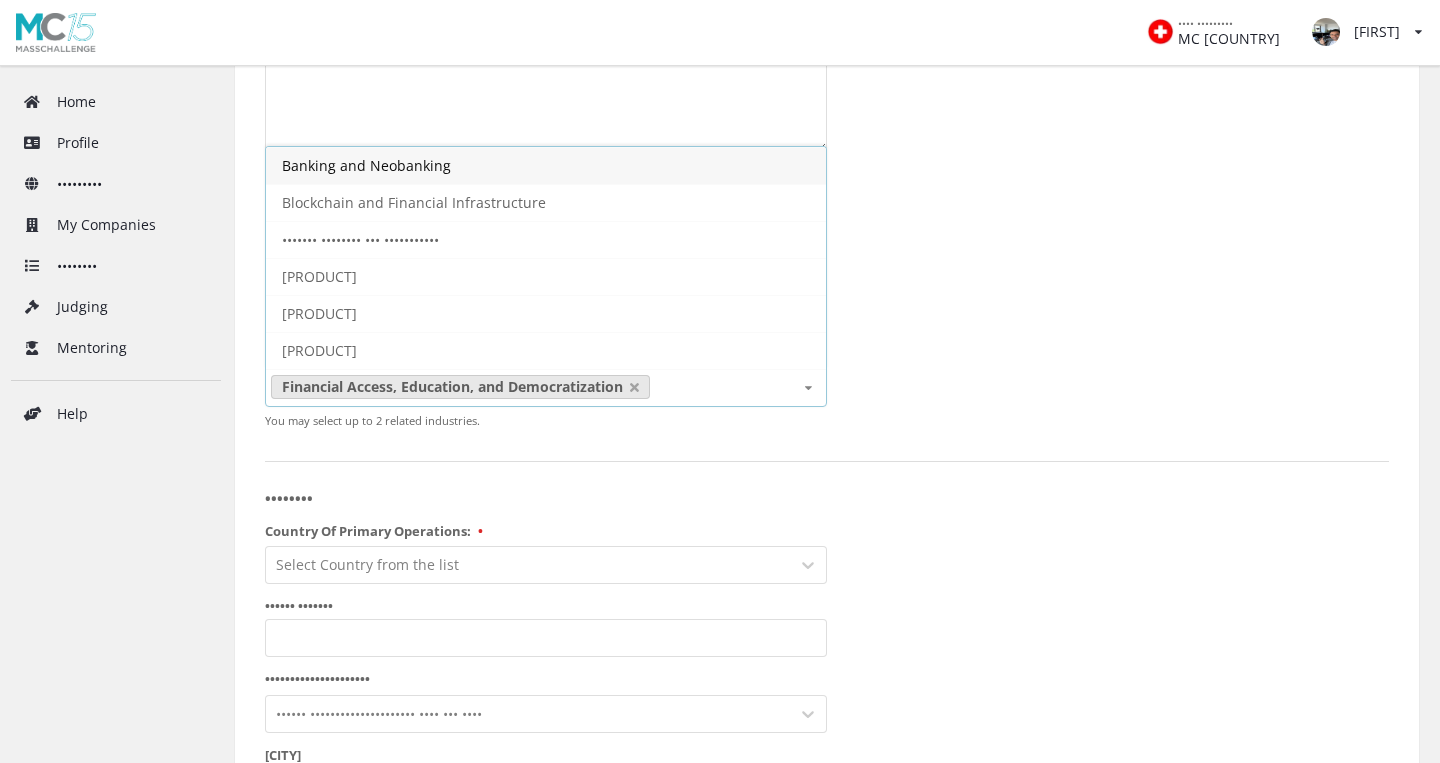 scroll, scrollTop: 558, scrollLeft: 0, axis: vertical 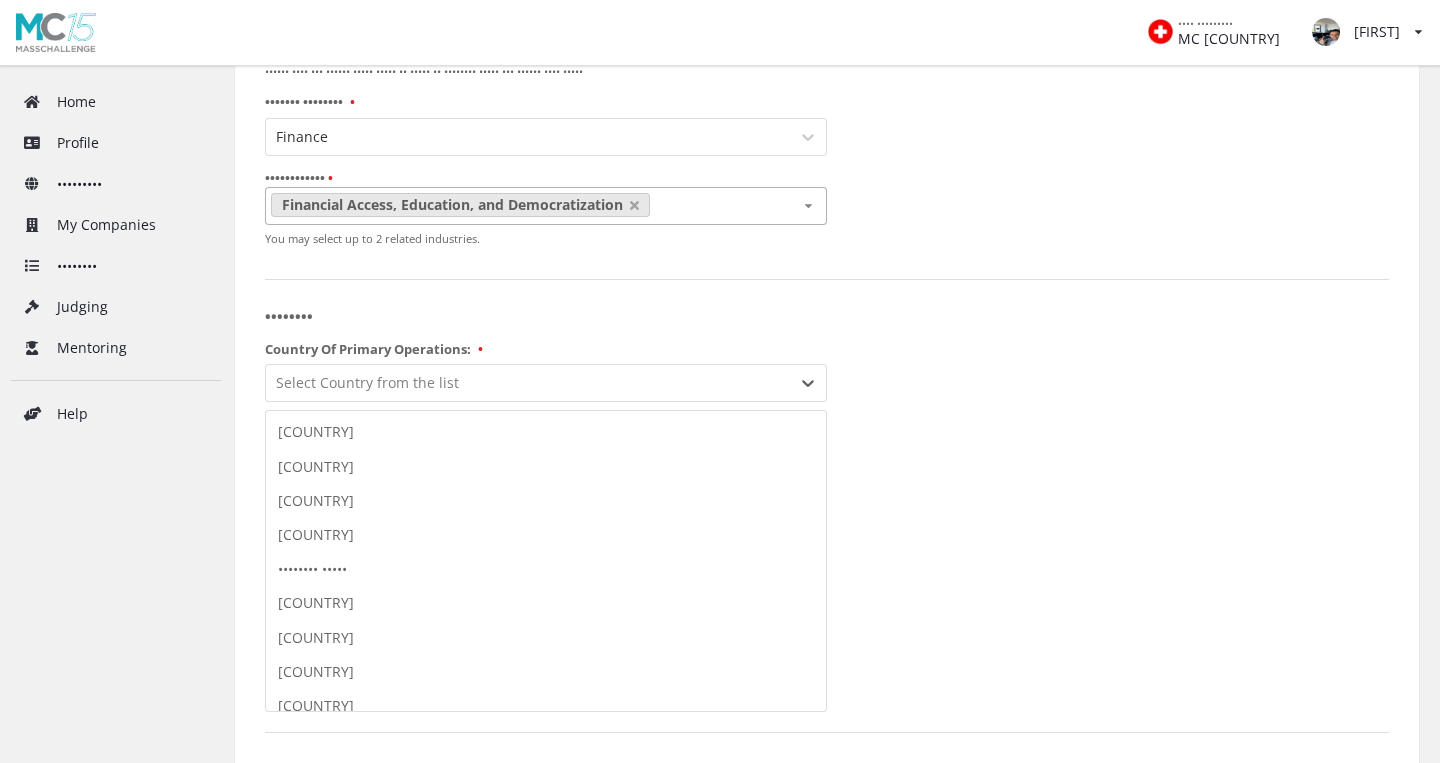 click on "•••••••••••• • •• •••• ••• ••••••• •••••••••• ••• •• ••• •••• •• •••••• •••••••• ••••• ••••• •• •••••• ••• ••••••••• ••••••• ••••••• ••••• •••••• •• •••• ••• ••••• ••••• ••• •• •••••• ••• •••••• ••• •••• ••• ••••• •••••• ••••••• •••• ••• •••• ••••••••••• ••••• ••••••• ••••••• ••••••• •••••••• ••••• ••••••• •••••• •••••••• •••••••••• ••••••• ••• ••••••• ••••••••• ••••••• ••••• ••••••••• ••••••• •••••••••• ••• ••••••• ••••••• •••••••••• •••••••• ••••••• ••••••• •••••• ••••• ••••••• •••••• ••••••• •••••• ••• ••••••••••• •••••••• •••••• •••••• •••••• ••••••• •••••• ••••• ••••••••• •••••• •••••••• ••••••• •••• ••••••• •••••••• •••••••• •••••• •••• ••••• •••••• ••••••• ••••••• ••••••• •••••••• •••• ••••• ••••• ••••••••• •••••• ••••• ••••••••• ••••••• •••••••• ••••••• ••••• •••••••••• •••••••• •• ••• ••••• •••• ••••••• ••••• •••• •••• •••••••• •••••• •••••• ••••••• •••• •••••• ••••• •••••••• ••••••• •••••••• •••••••• ••••••••• •••••••• •••• ••••• ••••••• ••••• •• •••••••• •••••••••• •••••• ••••••• ••••••• ••••••••" at bounding box center (546, 383) 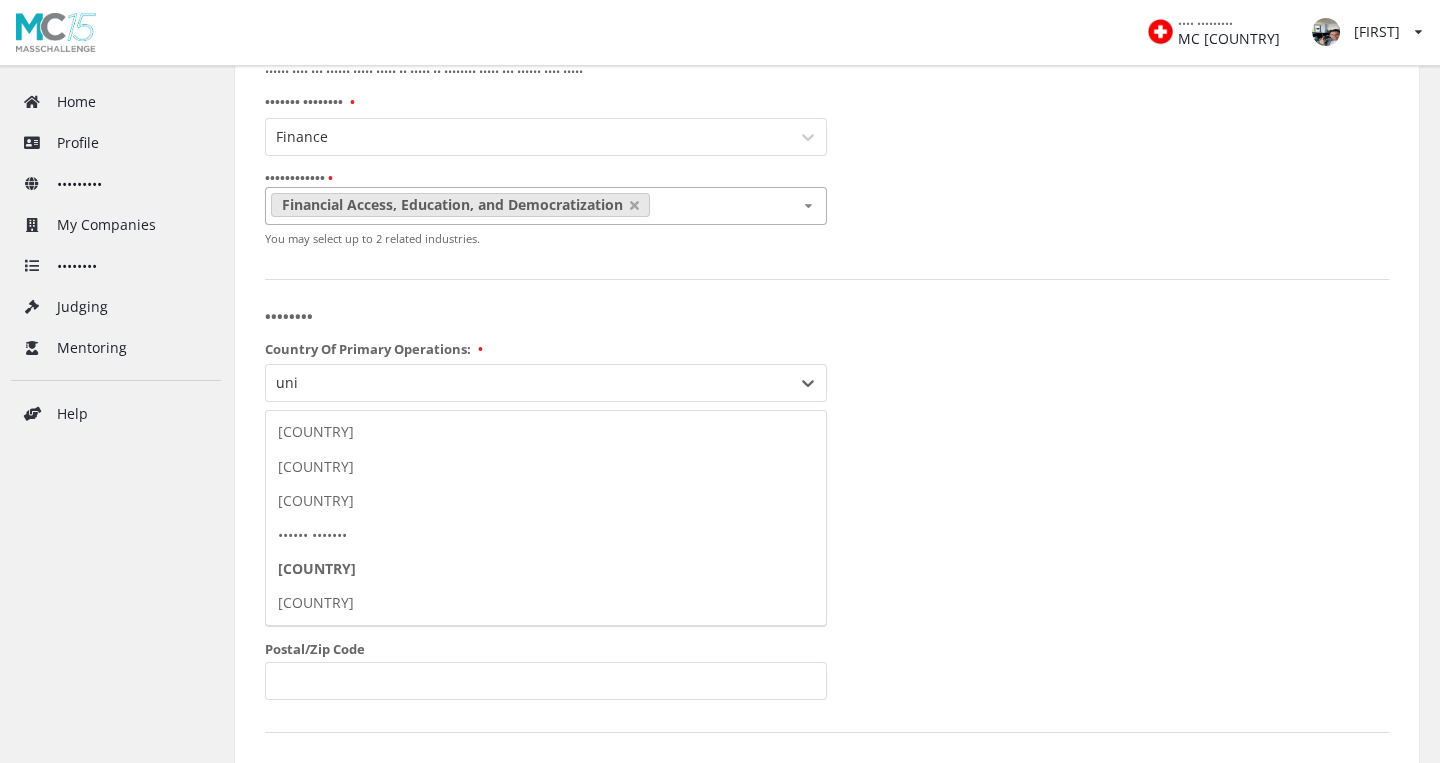 click on "[COUNTRY]" at bounding box center (546, 569) 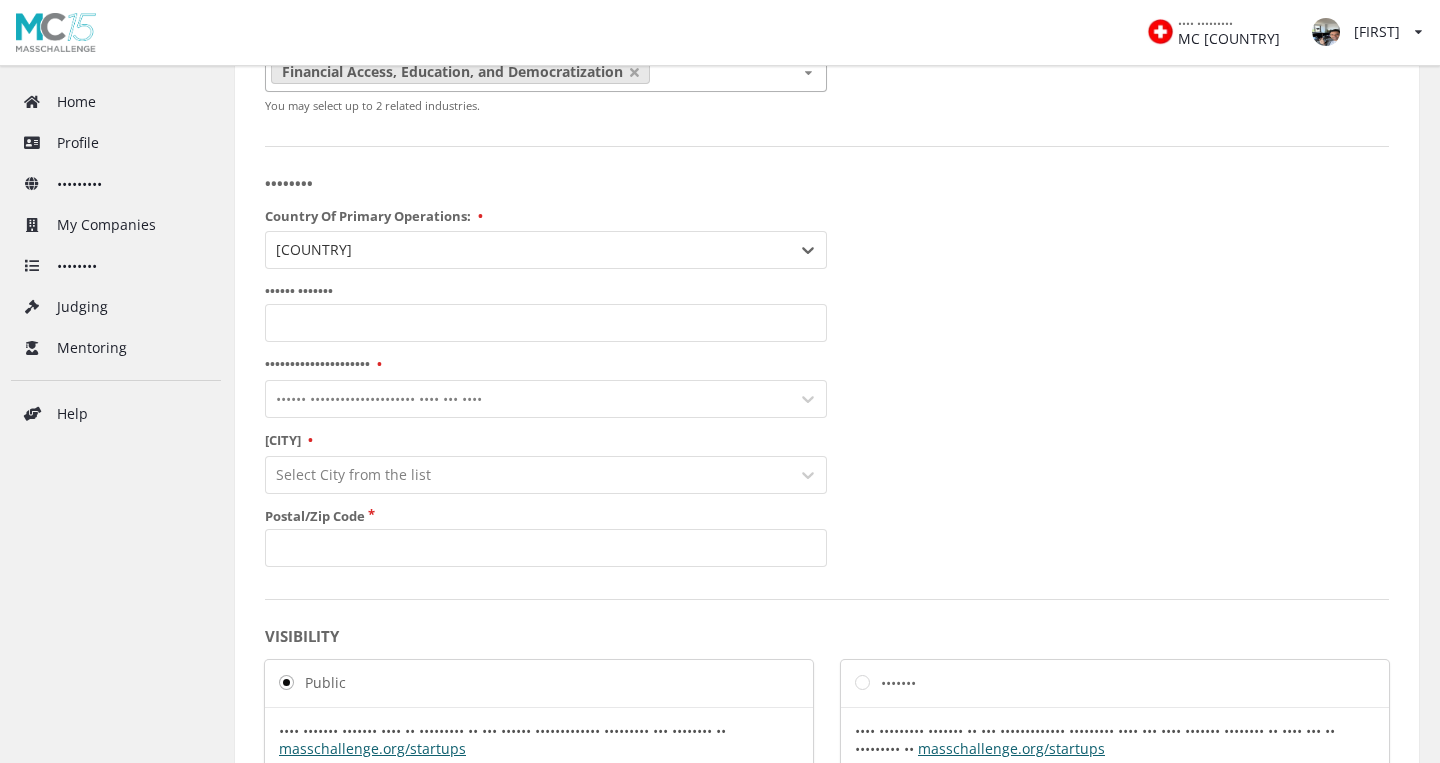 scroll, scrollTop: 878, scrollLeft: 0, axis: vertical 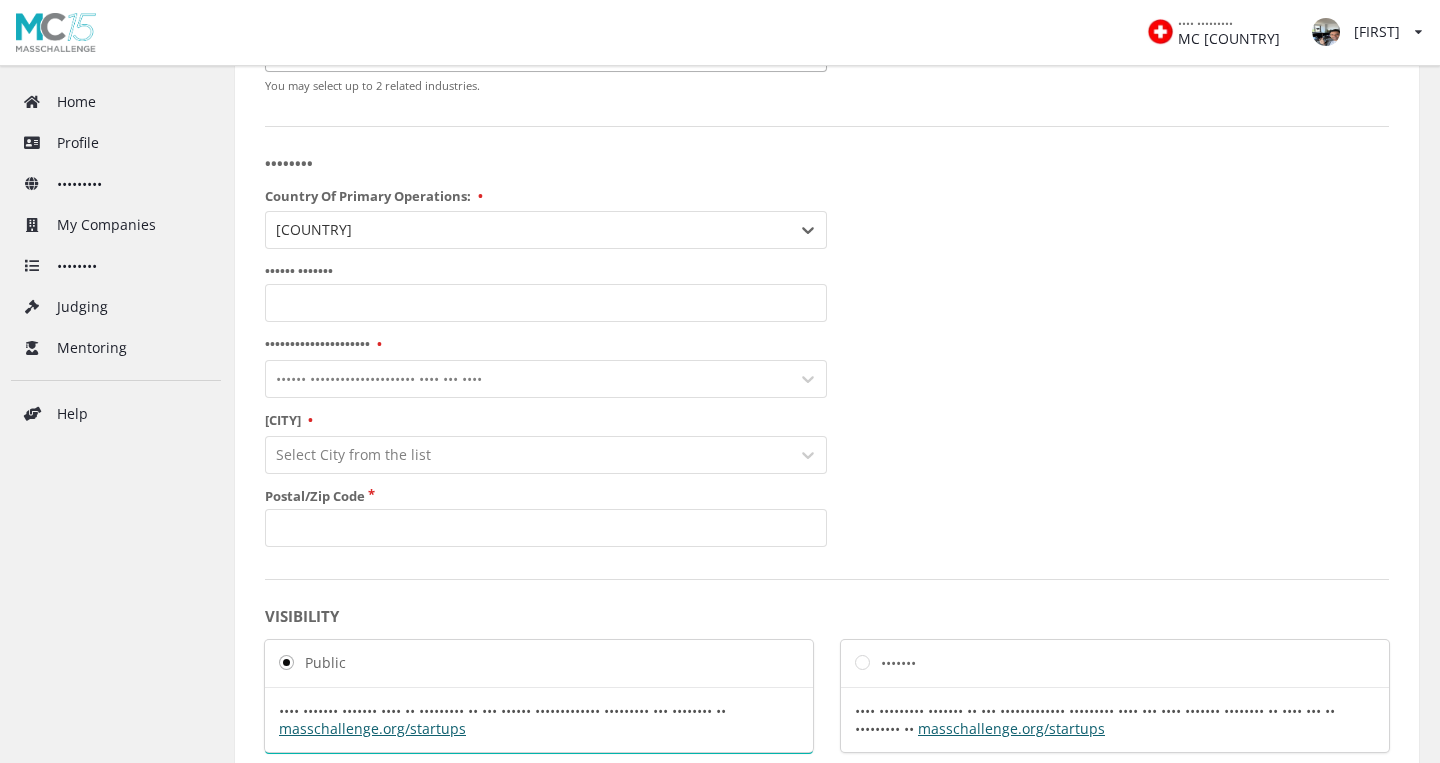 click on "•••••• ••••••••••••••••••••• •••• ••• ••••" at bounding box center (528, 379) 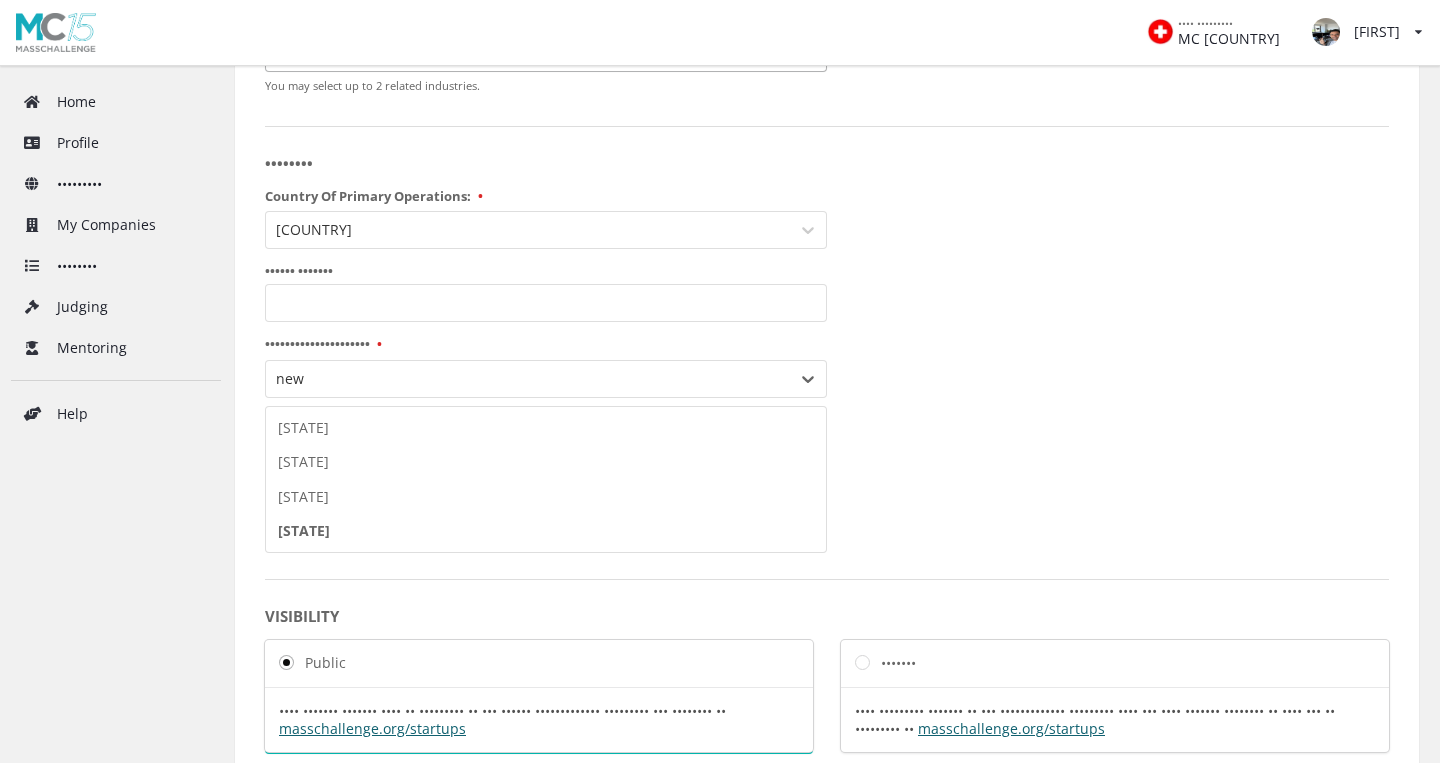 click on "[STATE]" at bounding box center (546, 531) 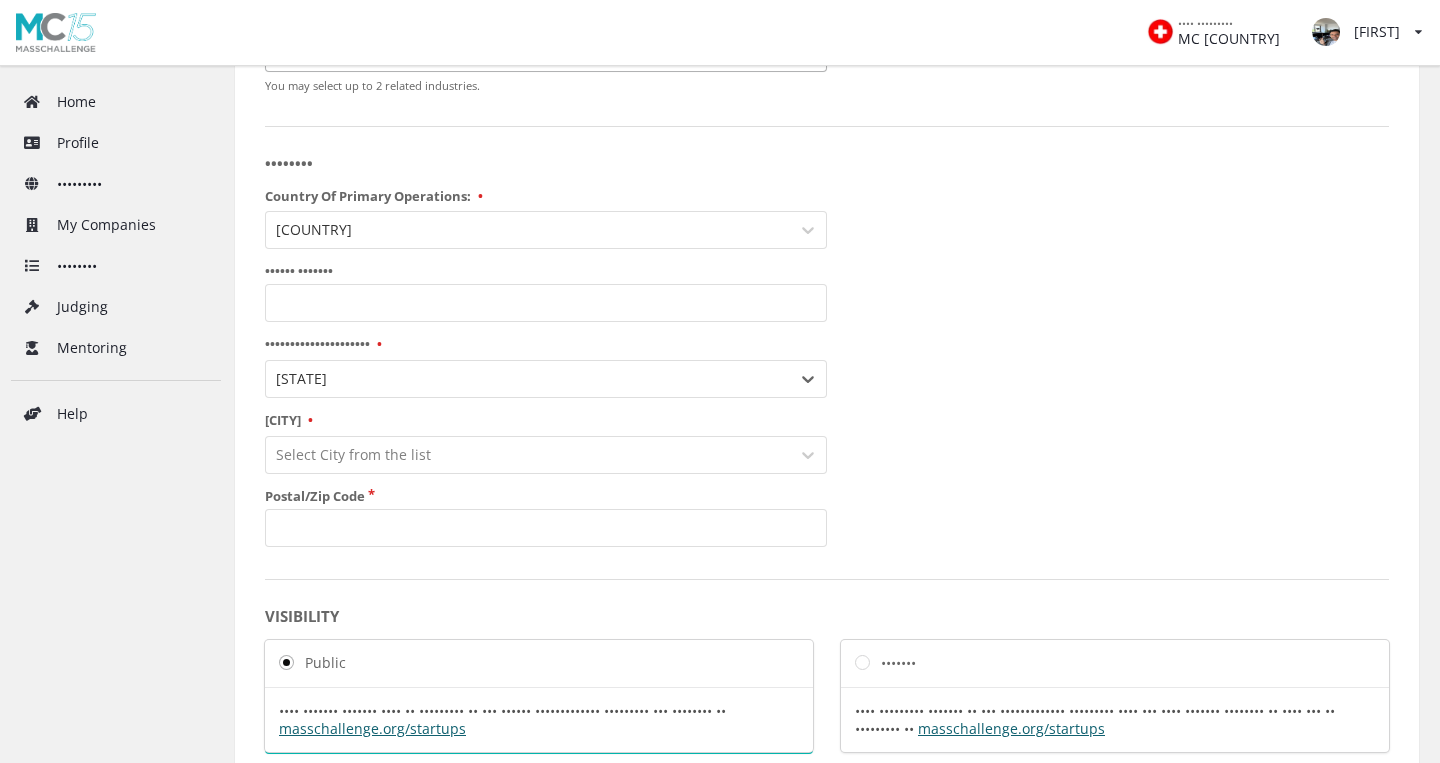 click on "Select City from the list" at bounding box center [546, 455] 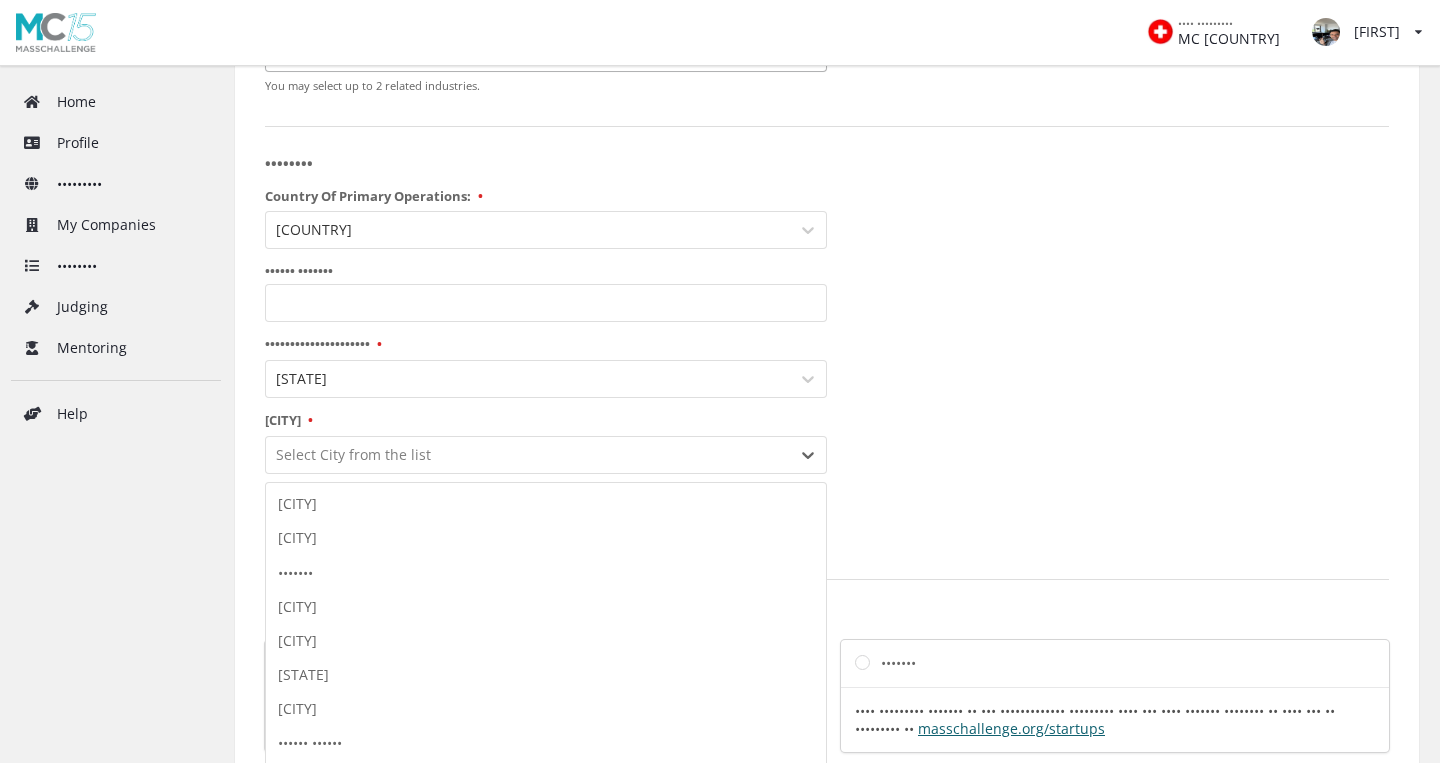 scroll, scrollTop: 953, scrollLeft: 0, axis: vertical 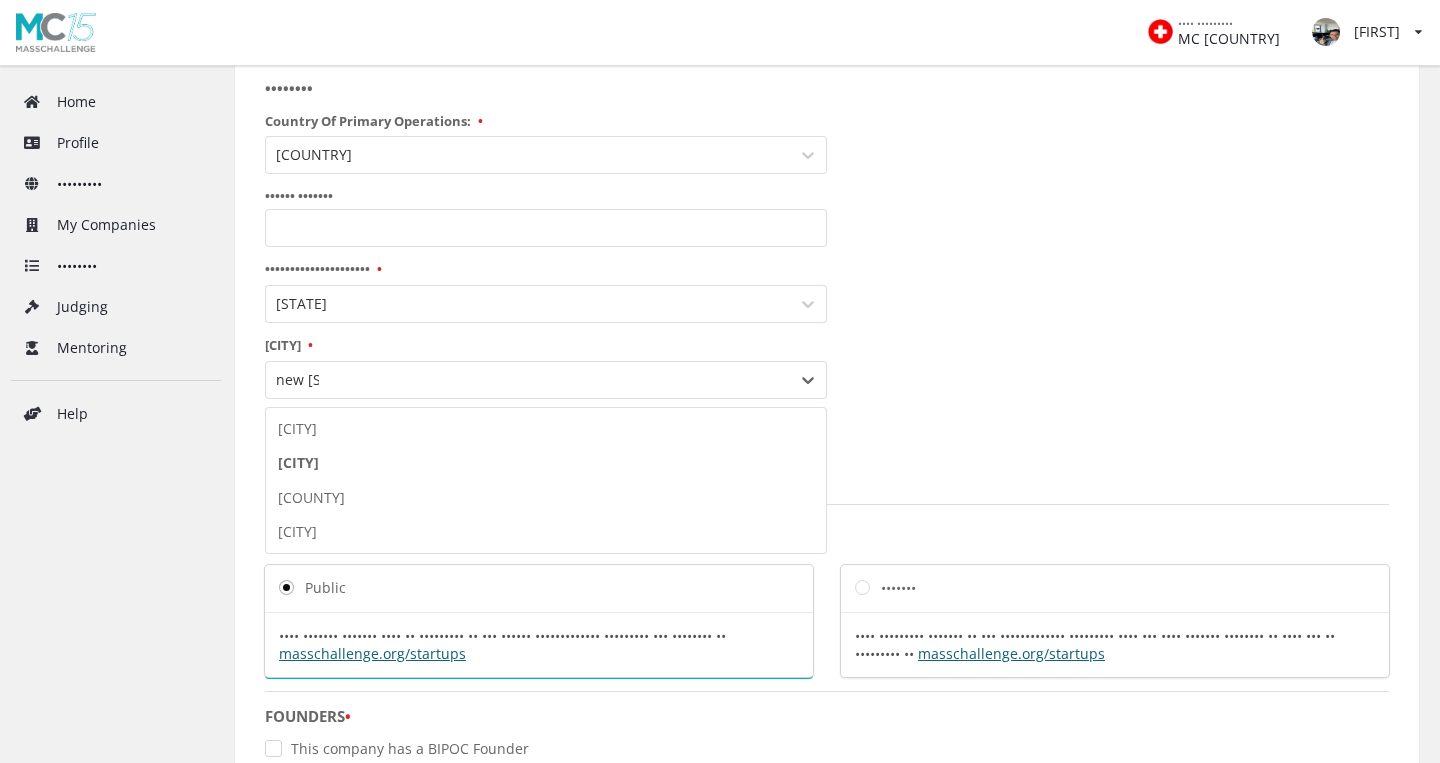 click on "[CITY]" at bounding box center (546, 463) 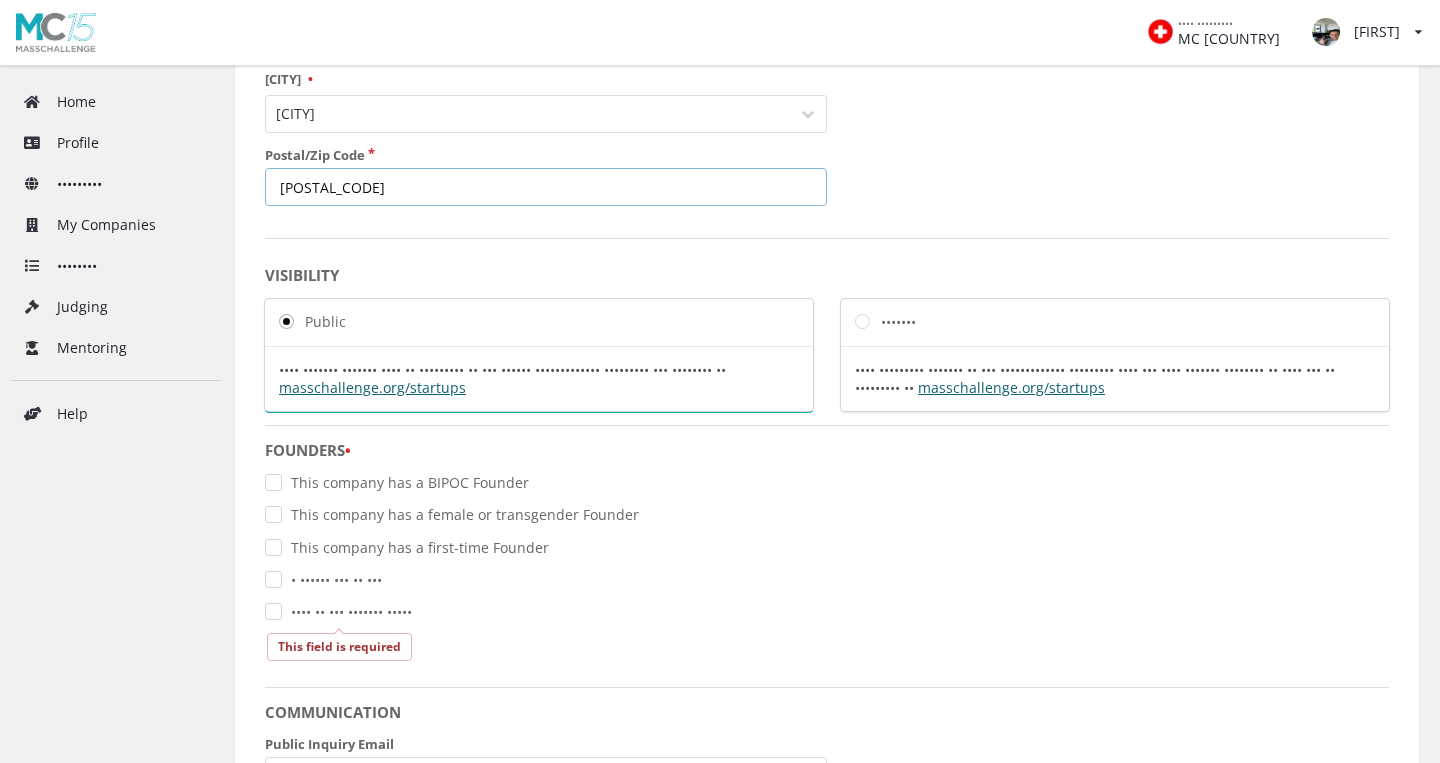 scroll, scrollTop: 1220, scrollLeft: 0, axis: vertical 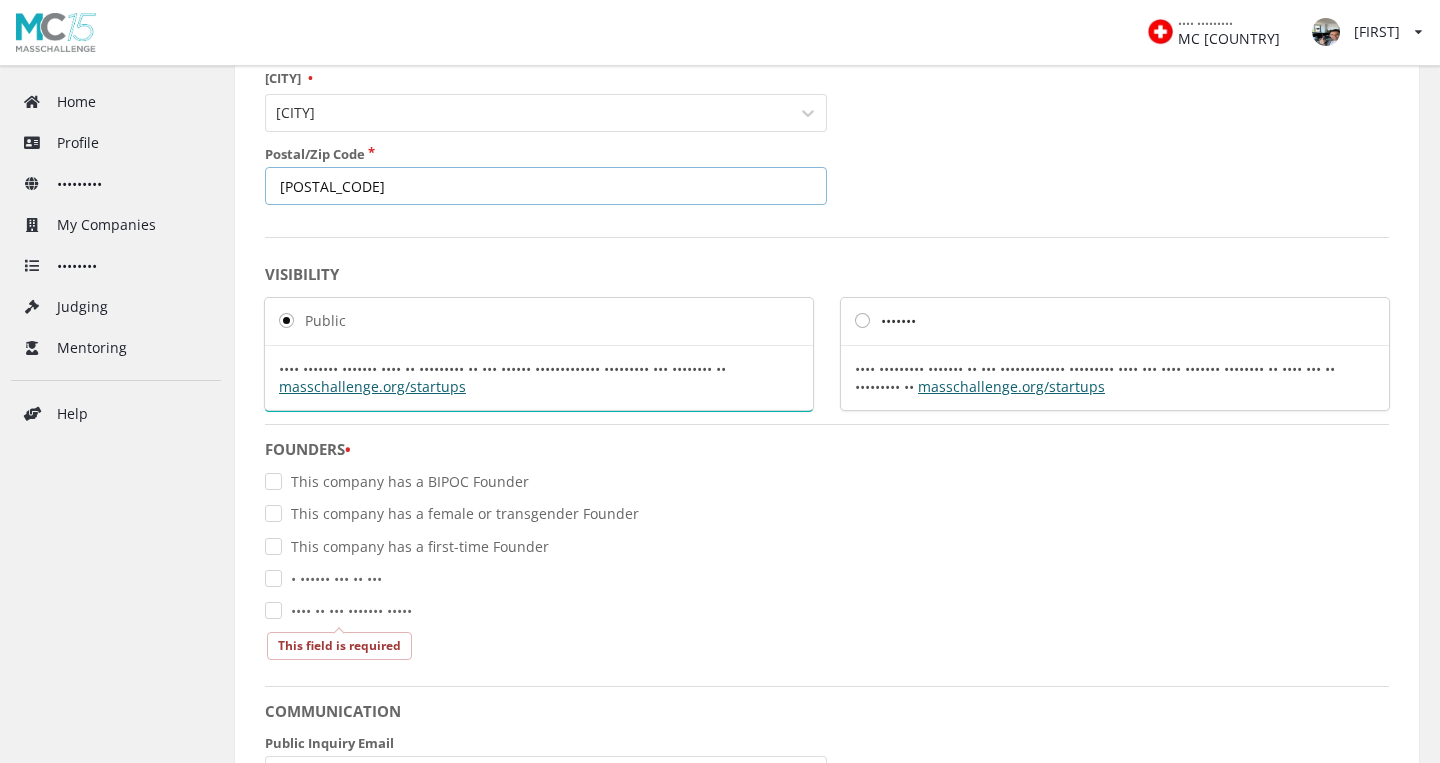 click on "•••••••" at bounding box center (885, 320) 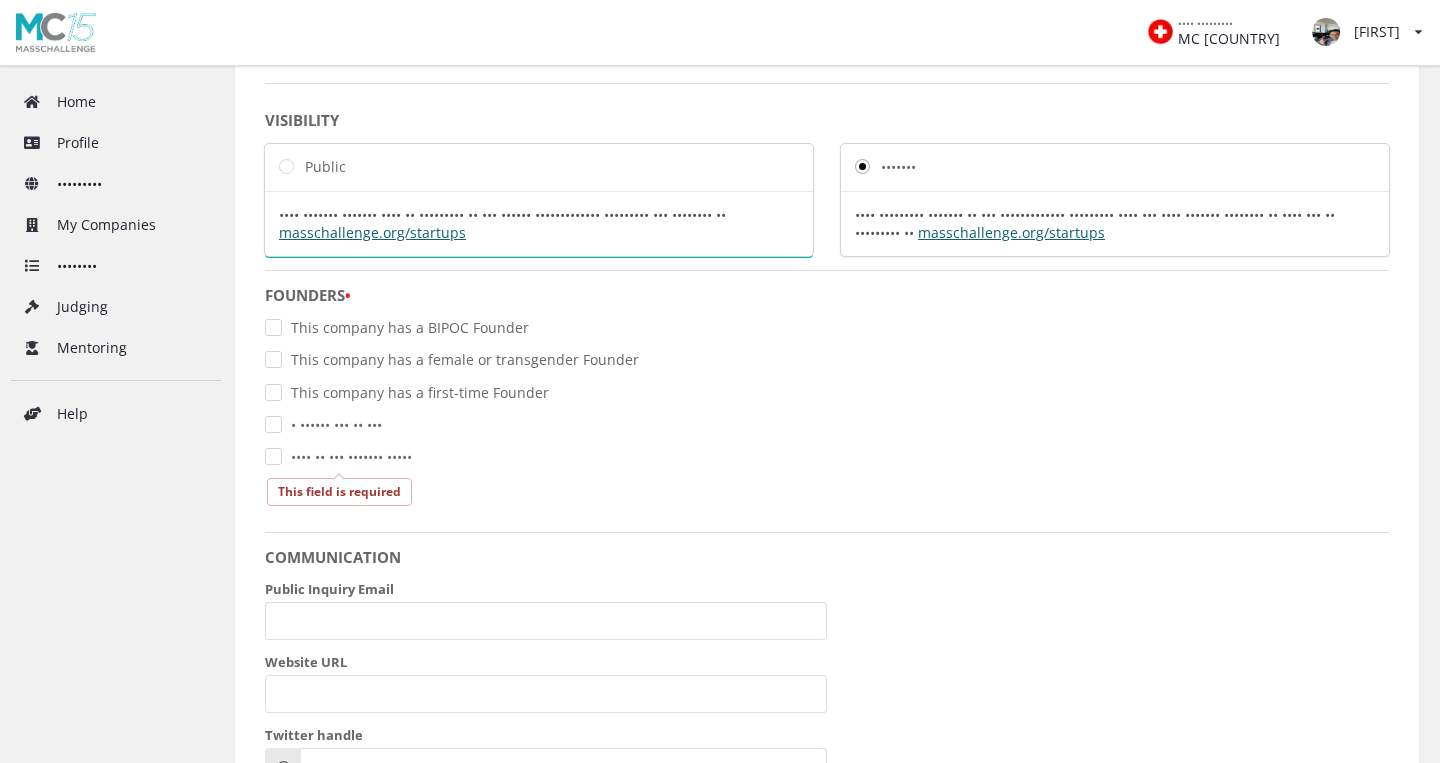 scroll, scrollTop: 1376, scrollLeft: 0, axis: vertical 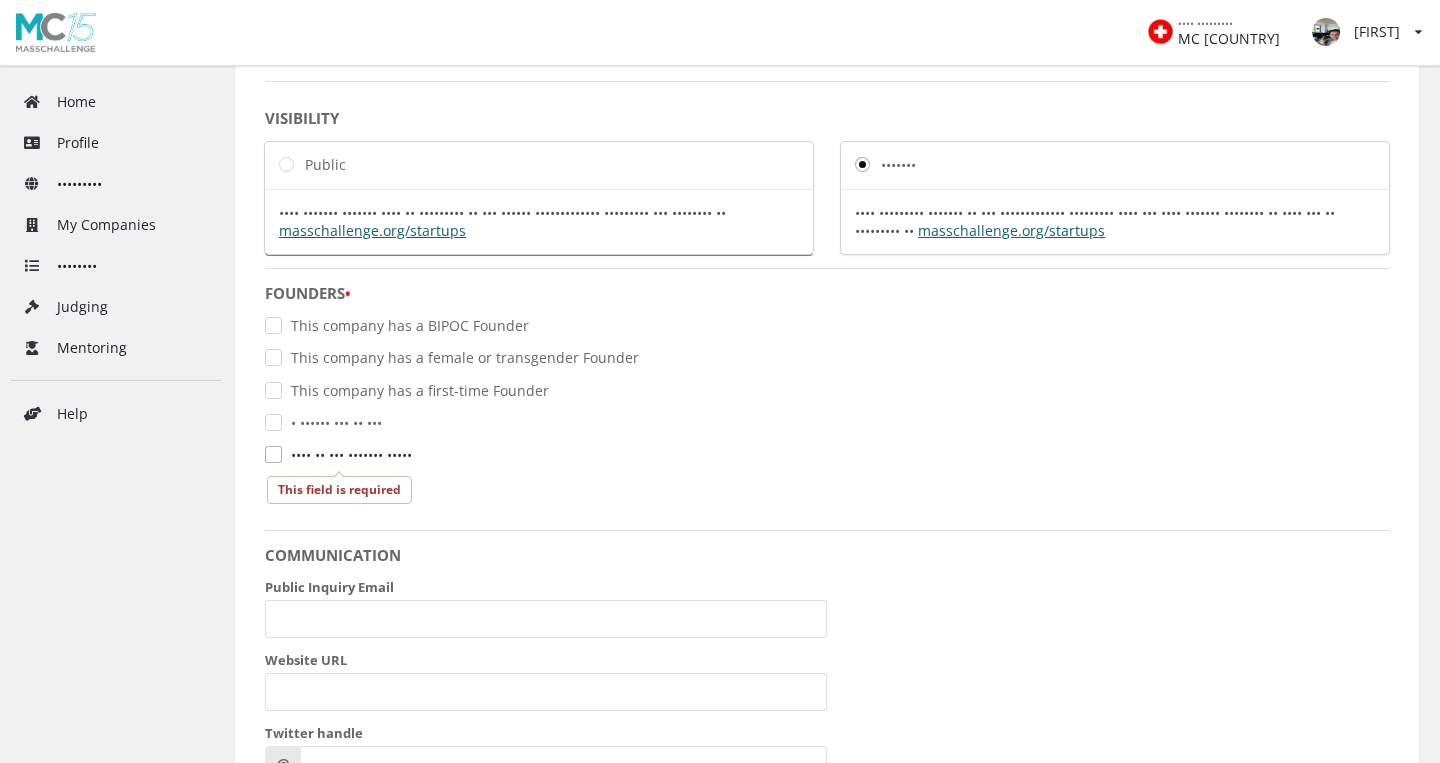click on "•••• •• ••• ••••••• •••••" at bounding box center [338, 454] 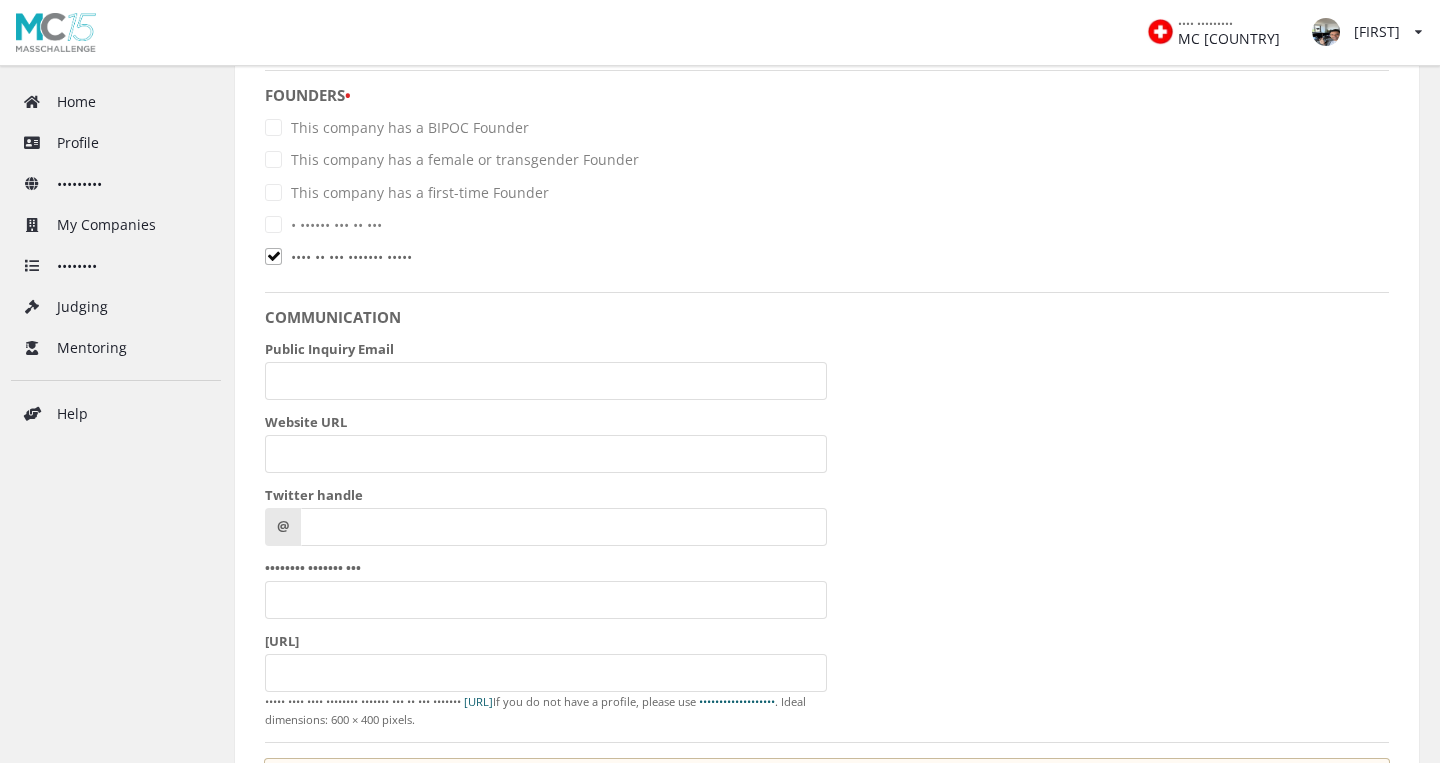 scroll, scrollTop: 1627, scrollLeft: 0, axis: vertical 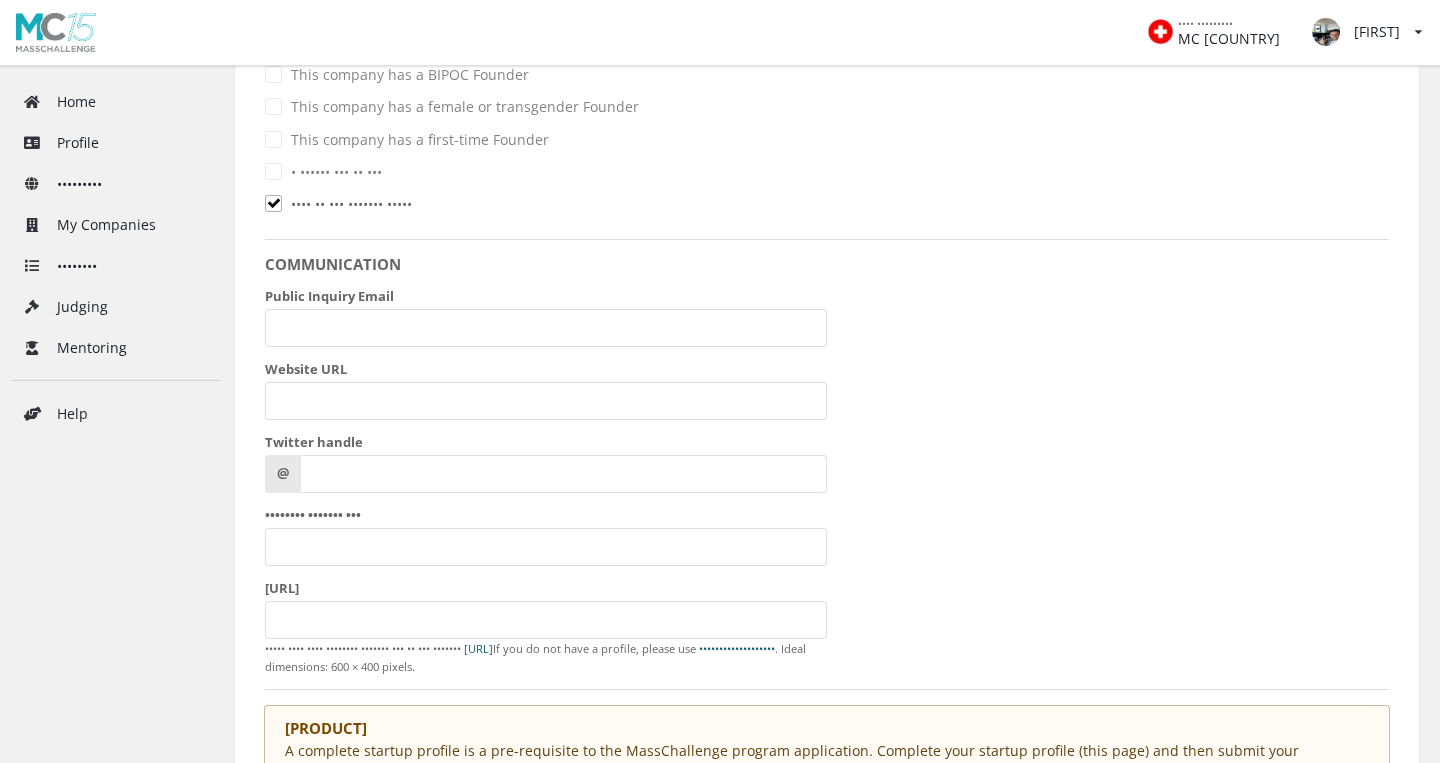 click on "• •••••• ••• •• •••" at bounding box center [397, 74] 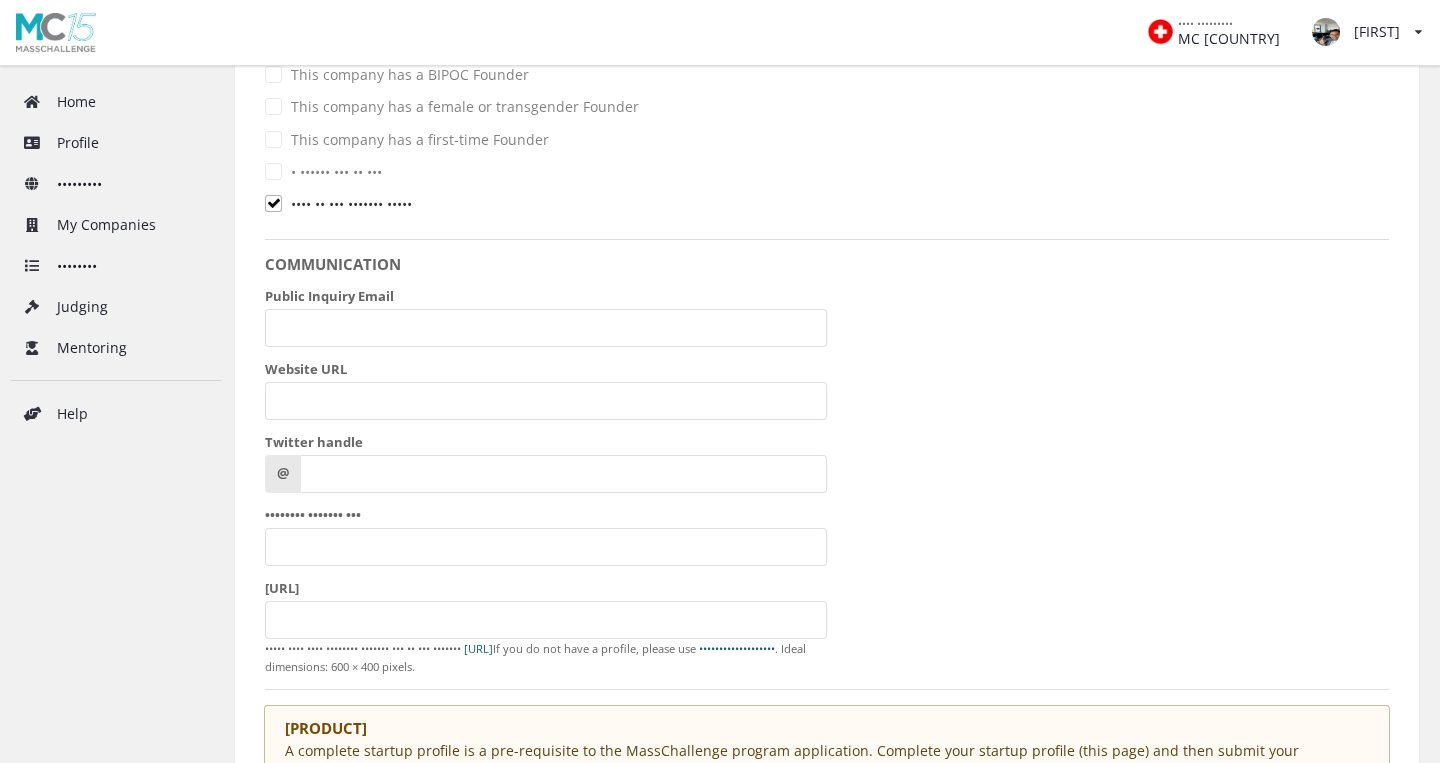 click on "•••• •• ••• ••••••• •••••" at bounding box center [338, 203] 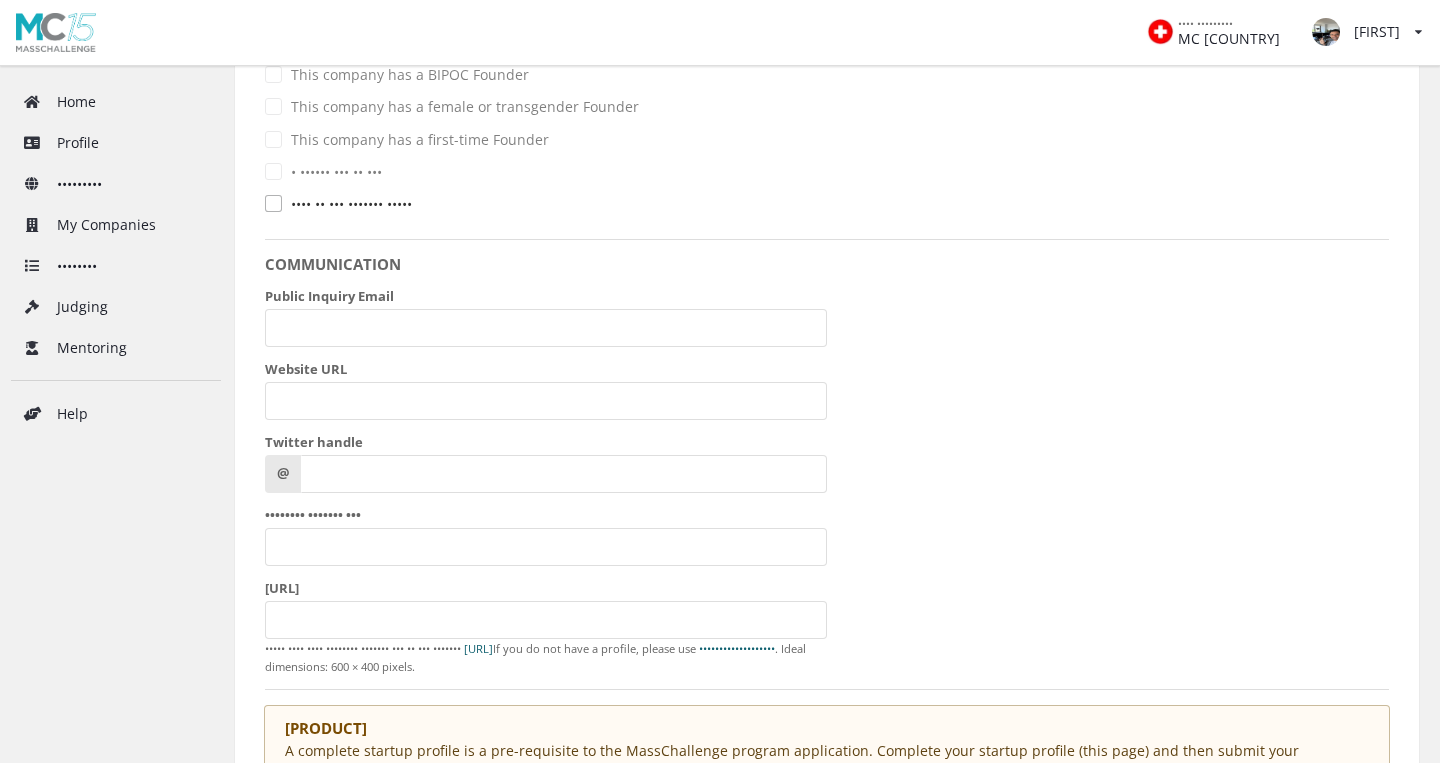 checkbox on "false" 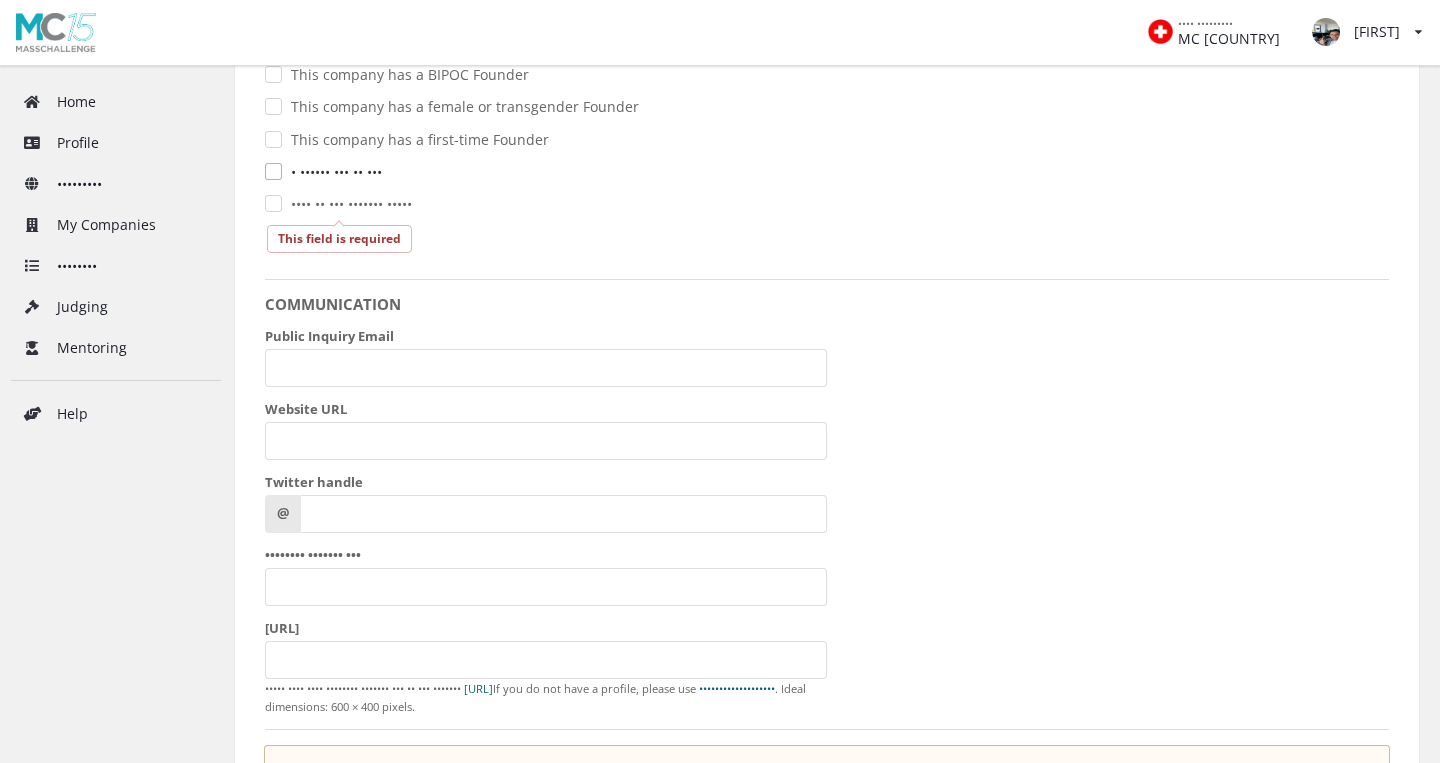 click on "• •••••• ••• •• •••" at bounding box center [323, 171] 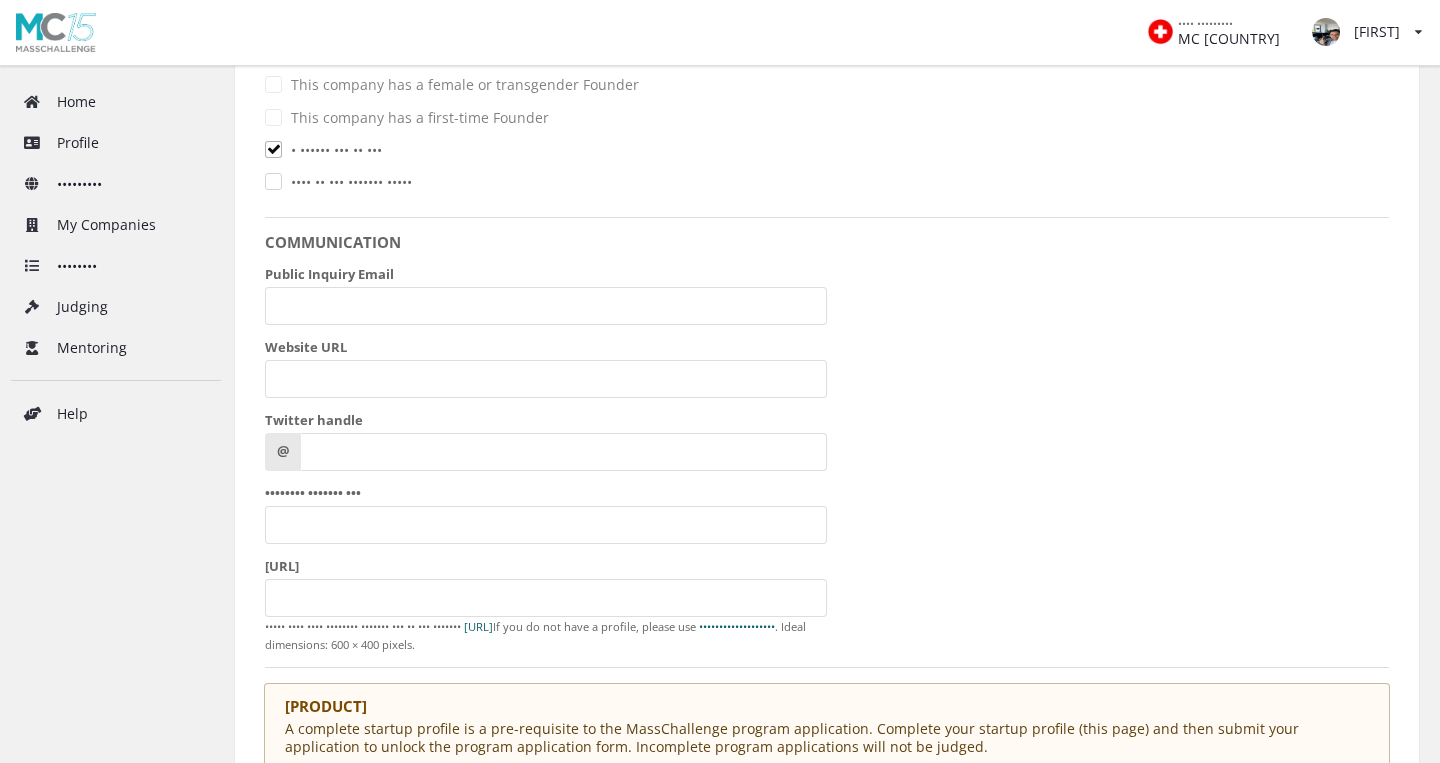 scroll, scrollTop: 1650, scrollLeft: 0, axis: vertical 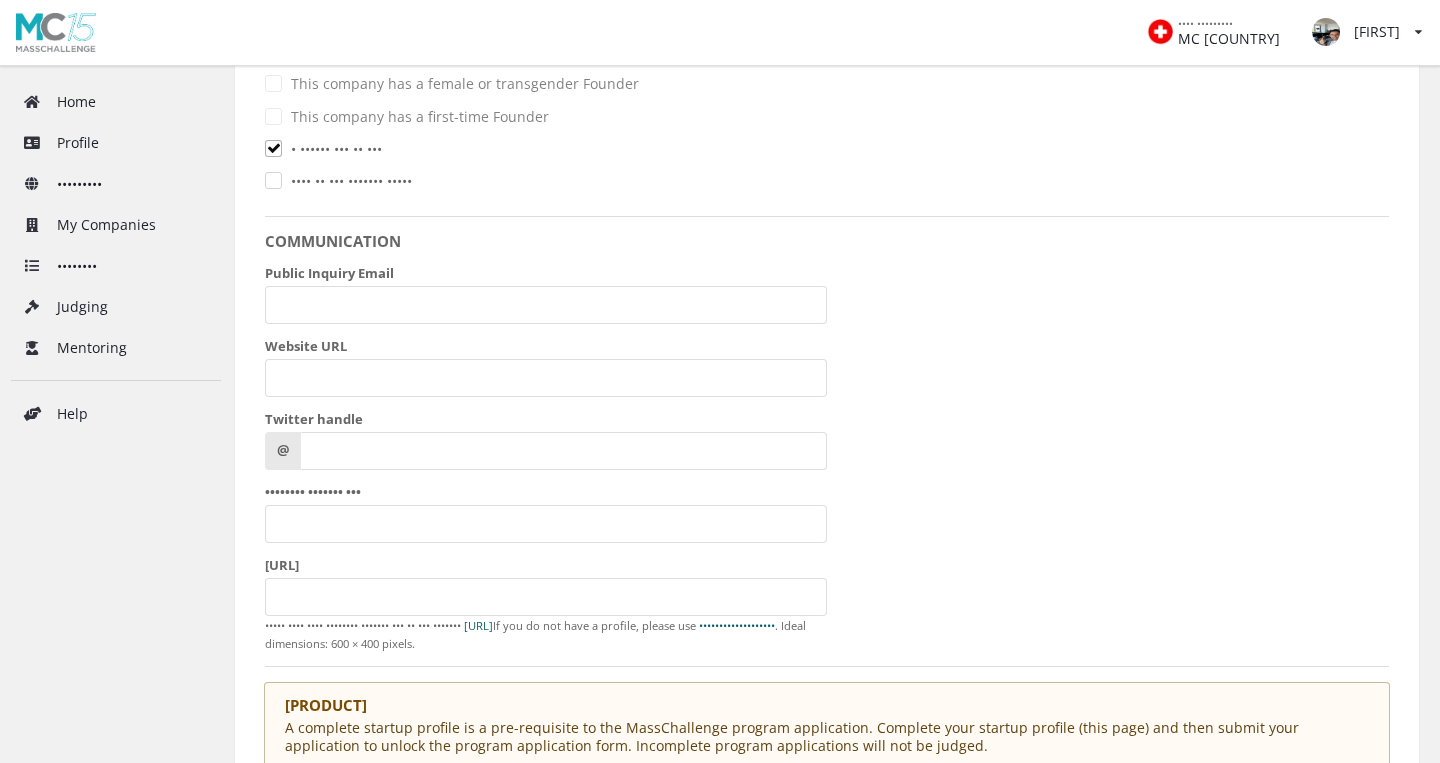 click on "This company has a first-time Founder" at bounding box center (397, 51) 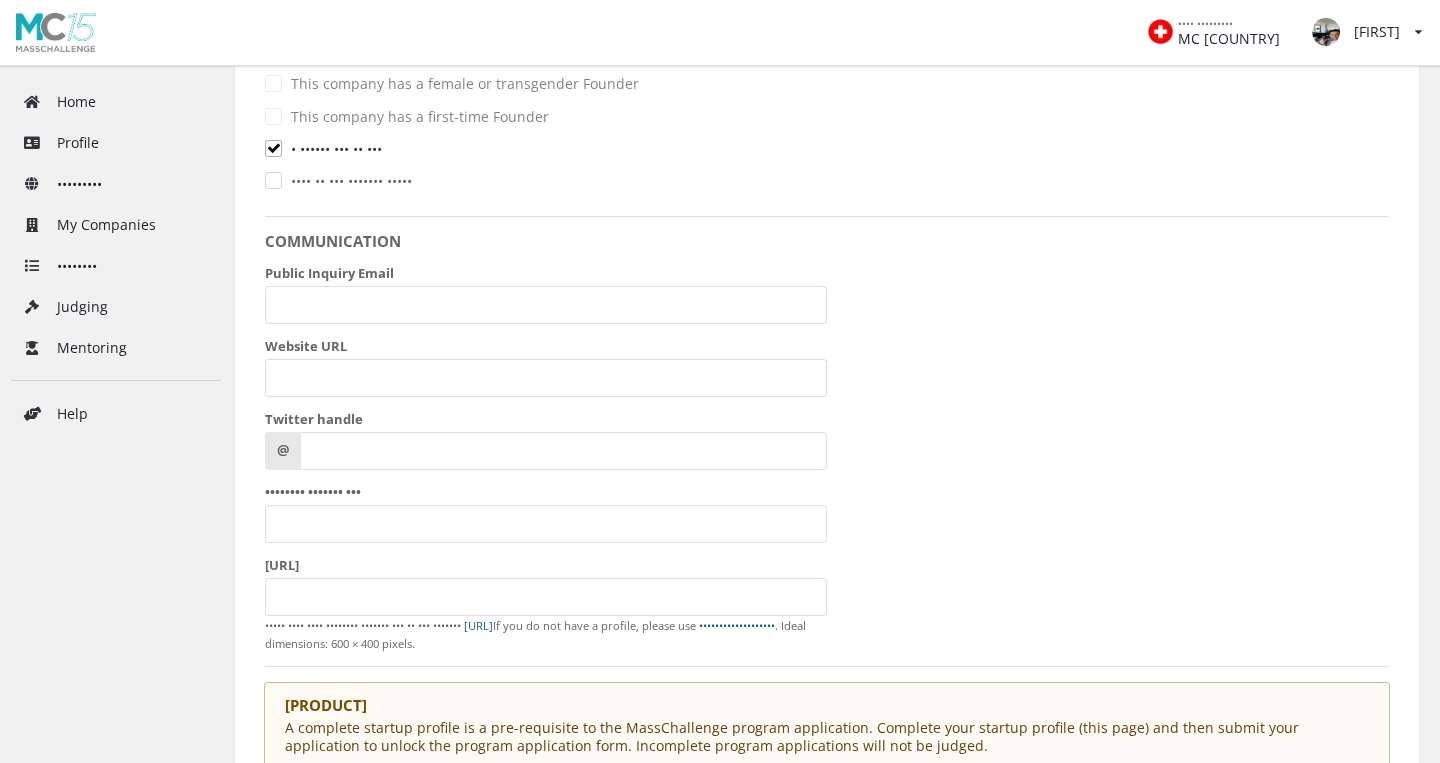 click on "• •••••• ••• •• •••" at bounding box center [323, 148] 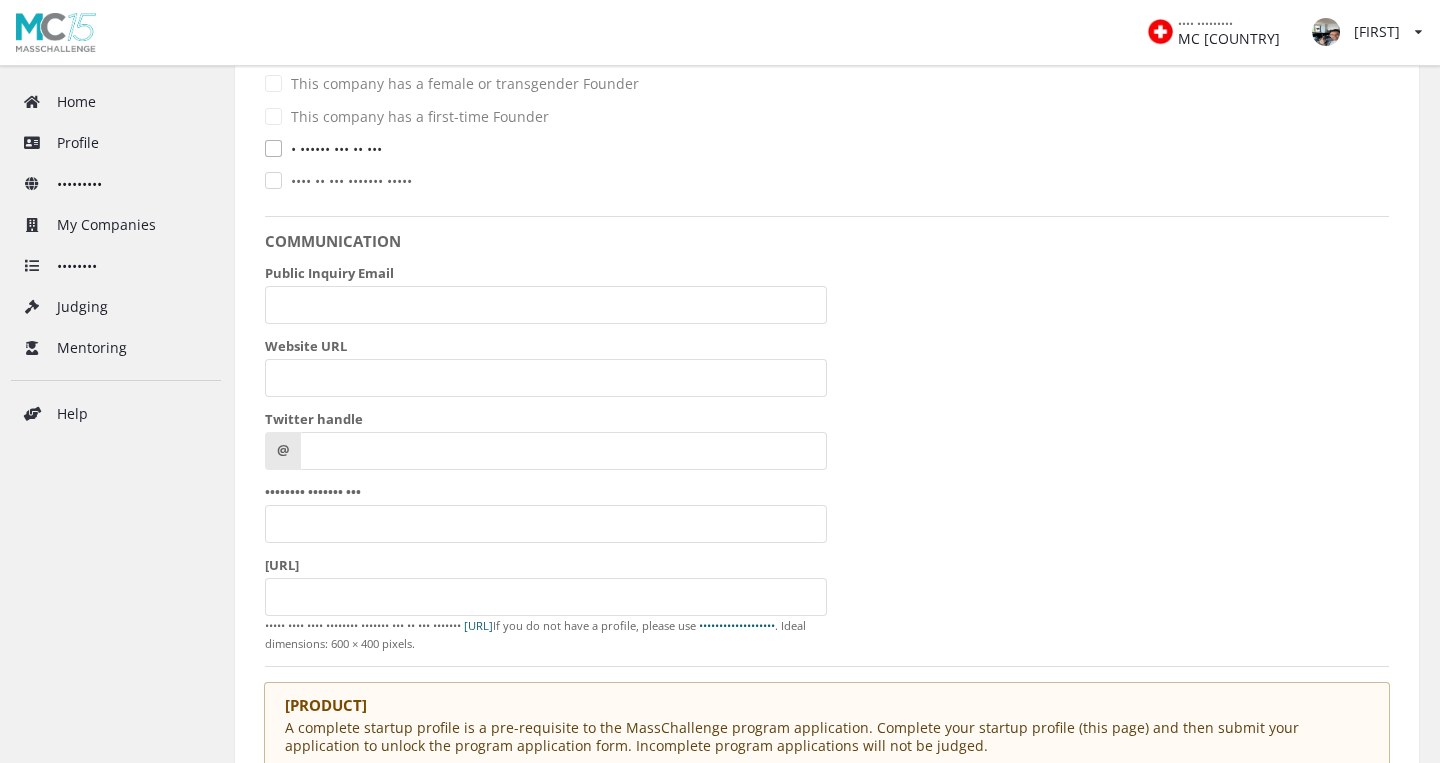 checkbox on "false" 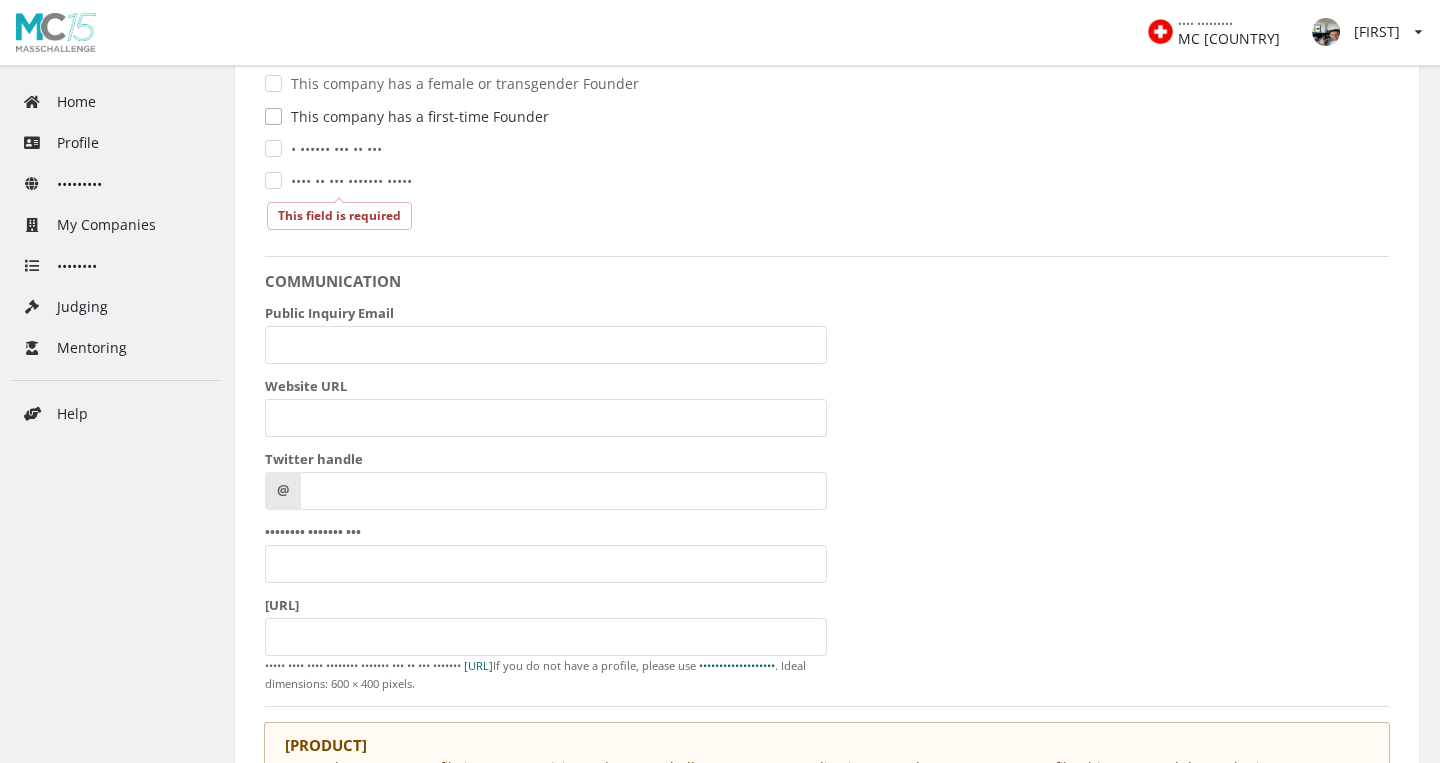 click on "This company has a first-time Founder" at bounding box center (407, 116) 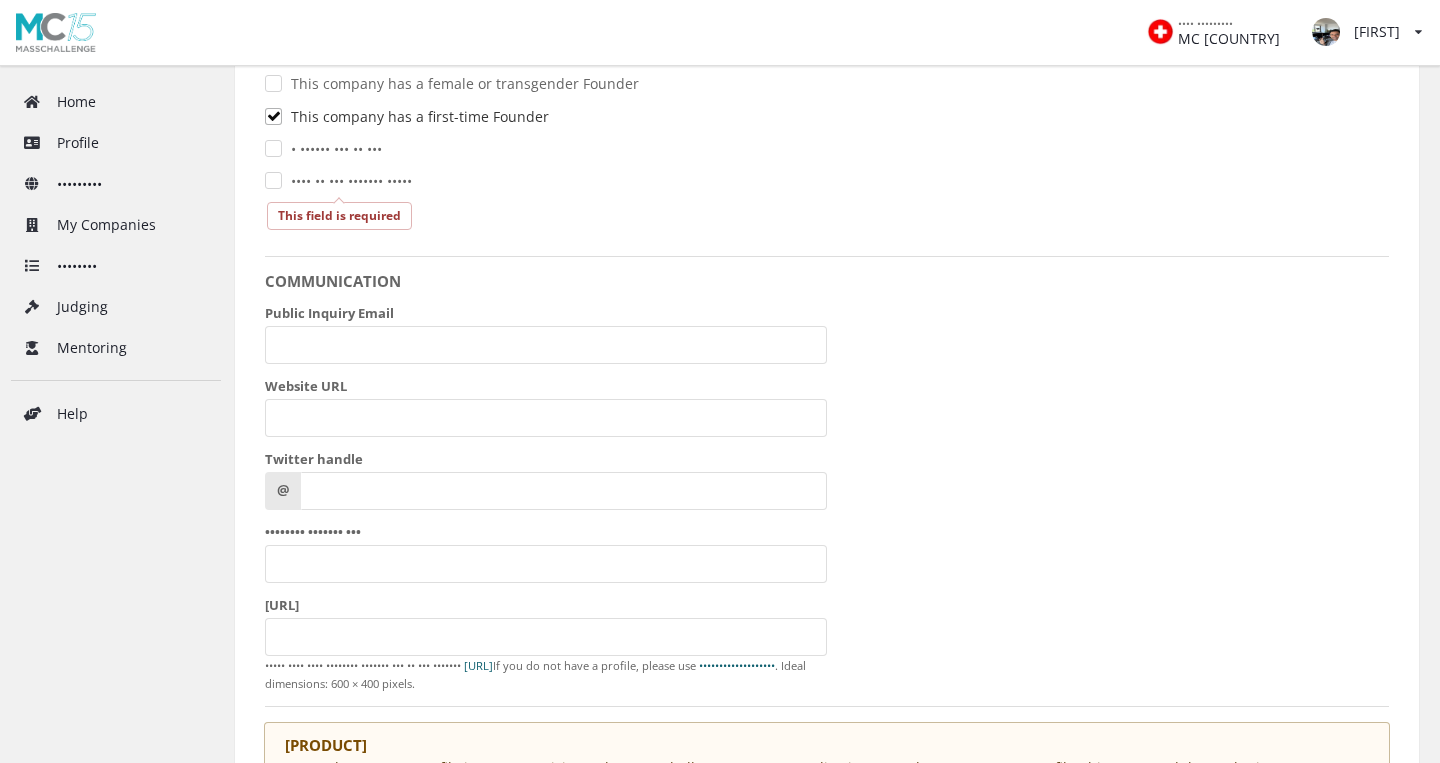 checkbox on "true" 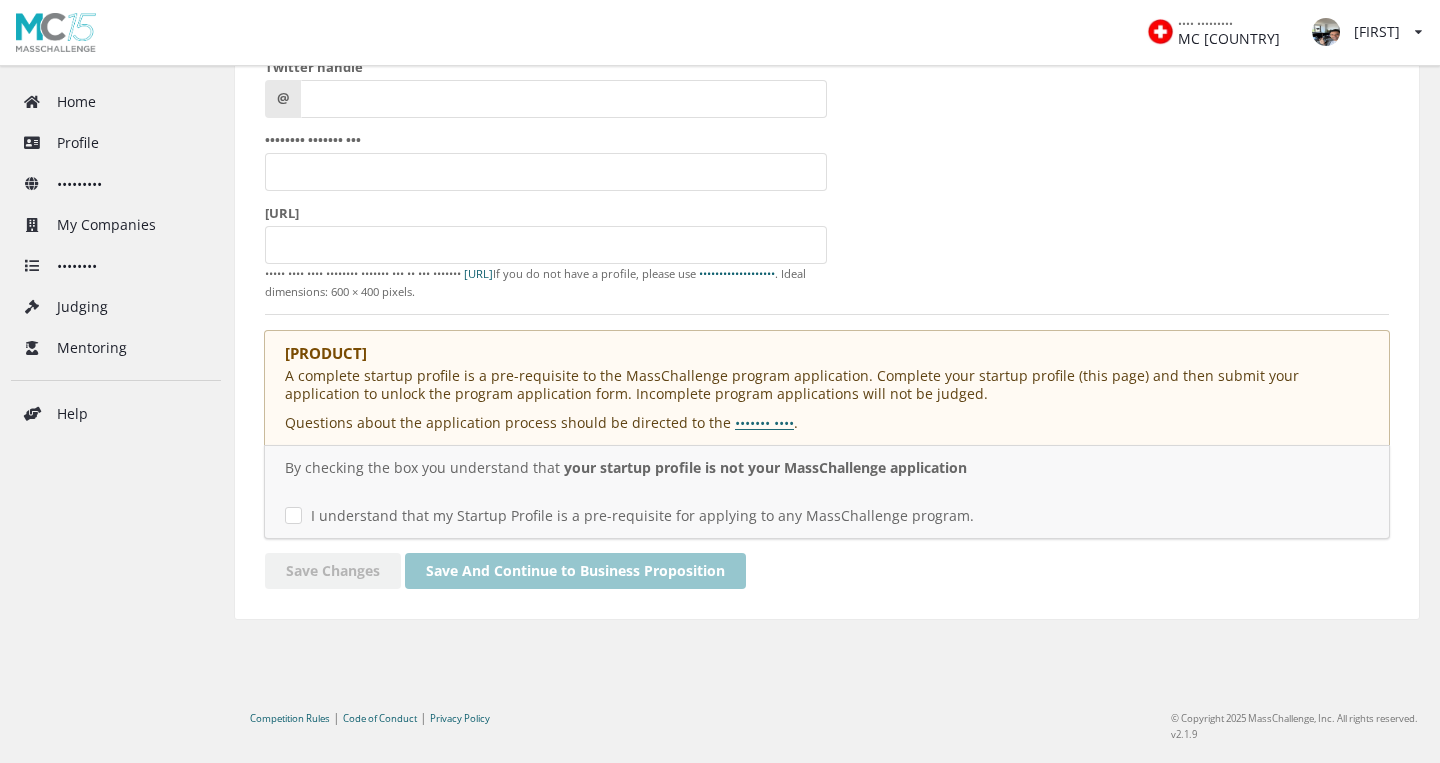 scroll, scrollTop: 2084, scrollLeft: 0, axis: vertical 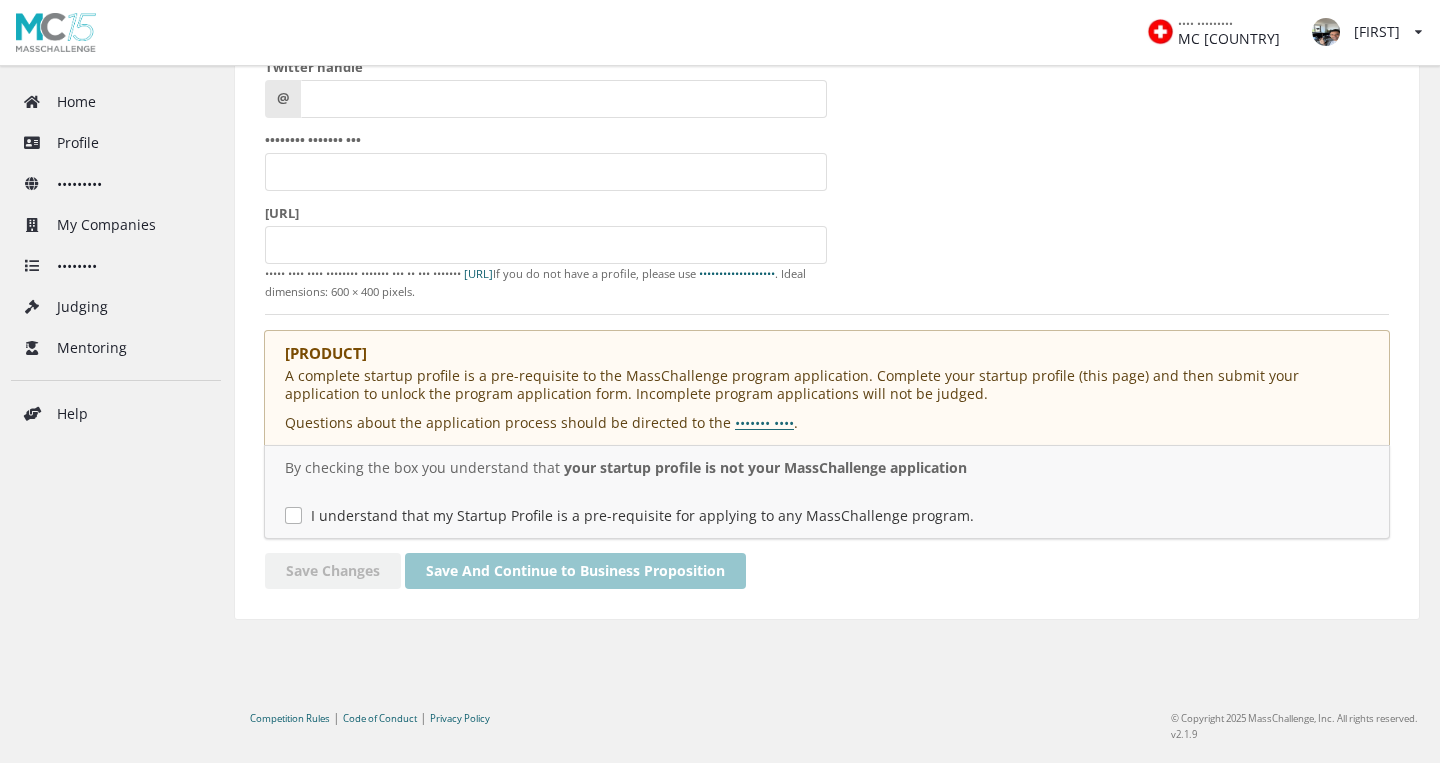 click on "I understand that my Startup Profile is a pre-requisite for applying to any MassChallenge program." at bounding box center [629, 515] 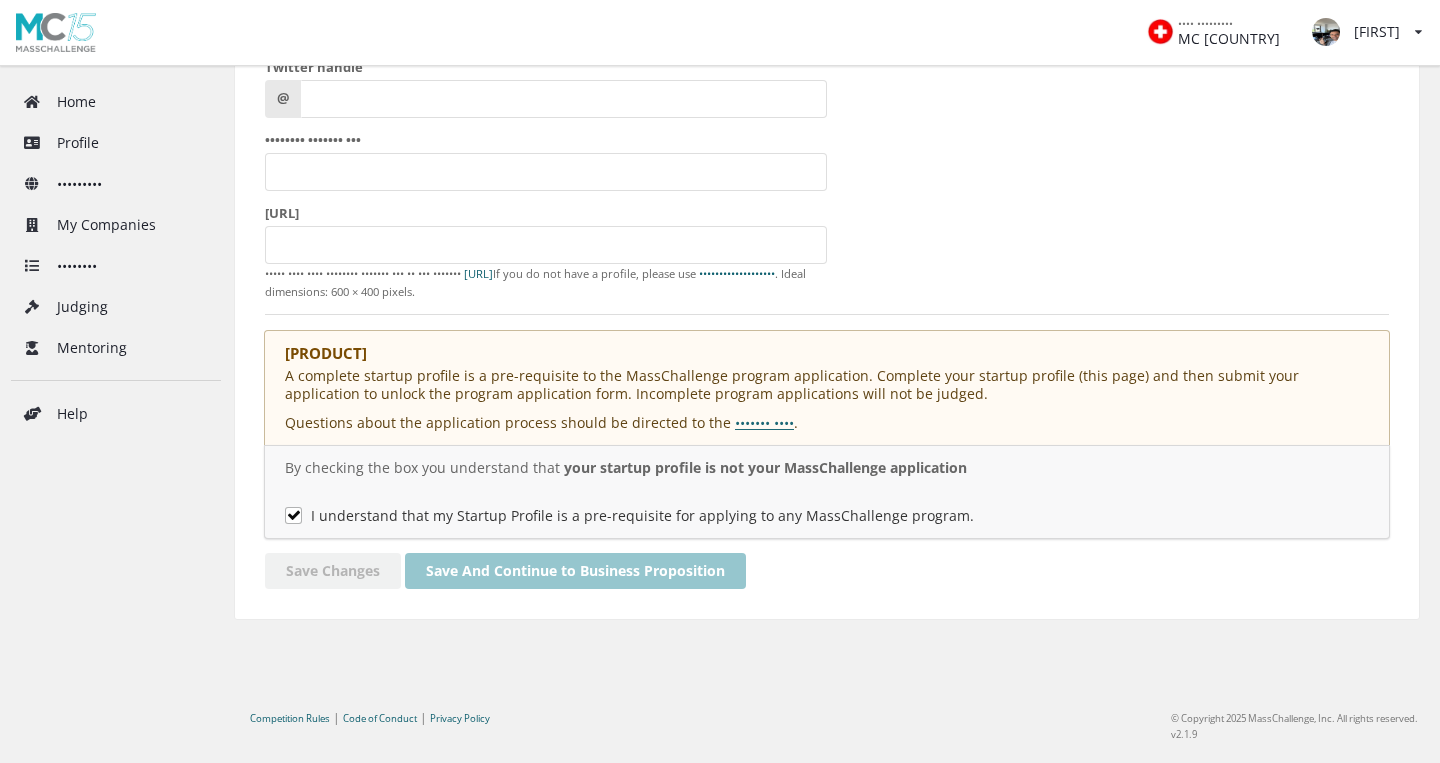 checkbox on "true" 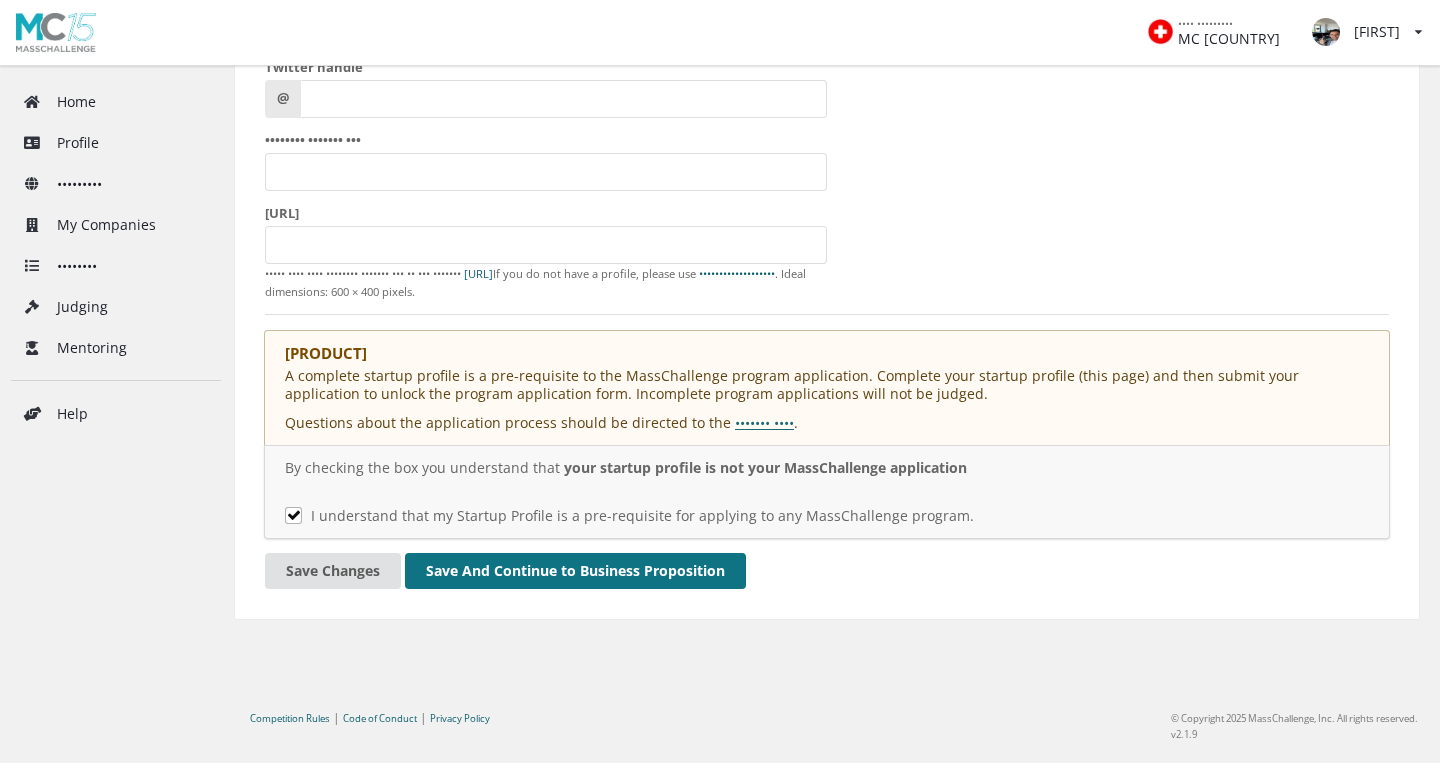 type on "[POSTAL_CODE]" 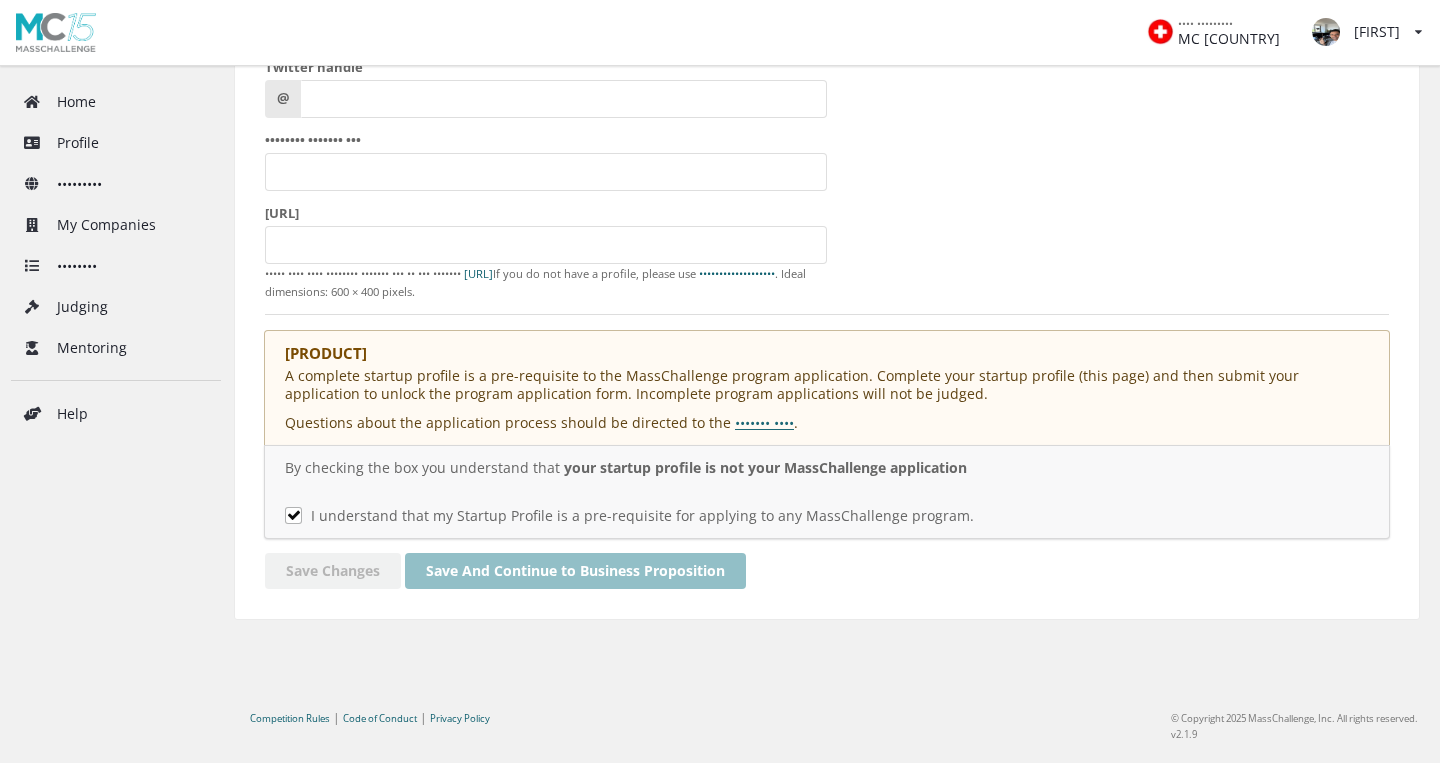 click on "•••• ••••••• •••• ••• •••••••• •• •••••••• •••••••••••" at bounding box center (827, 571) 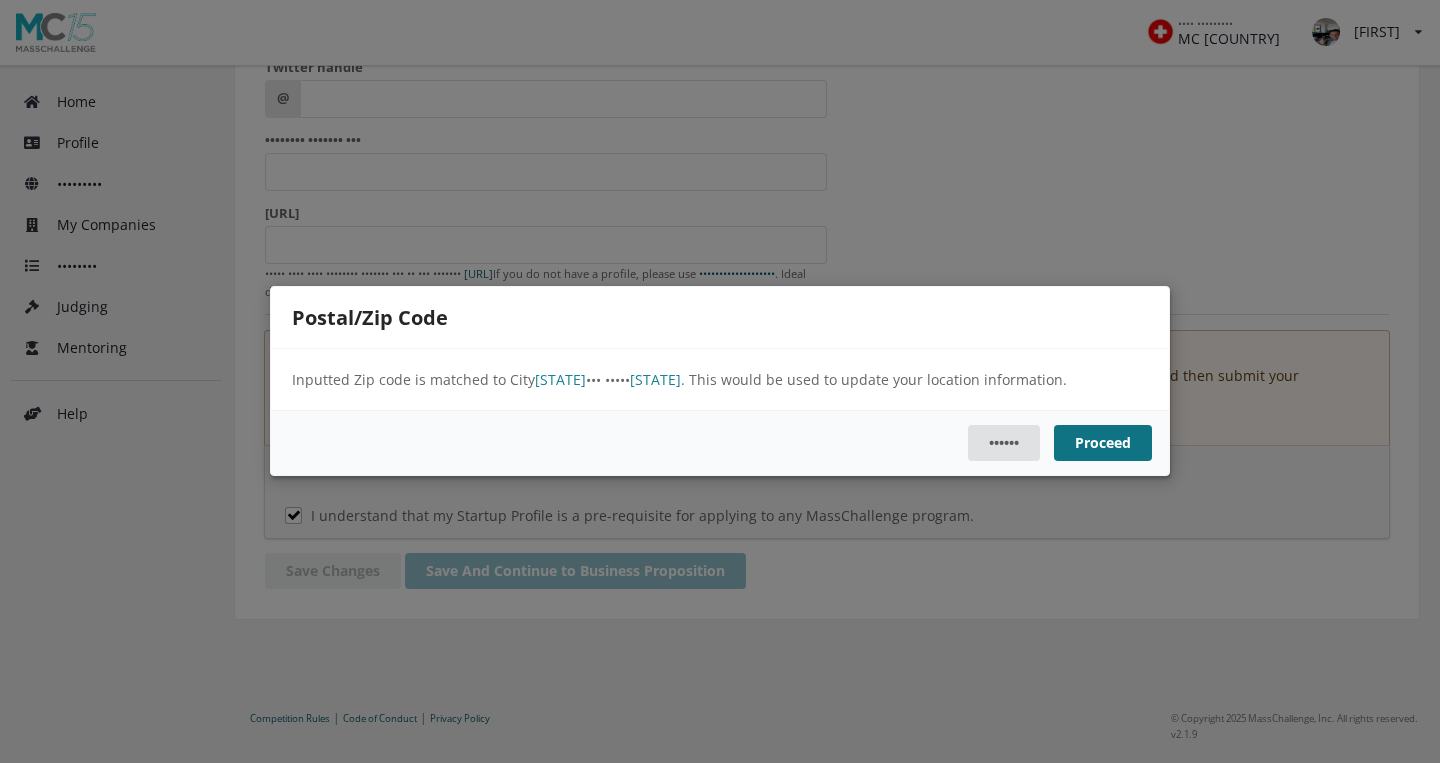 click on "Proceed" at bounding box center (1103, 444) 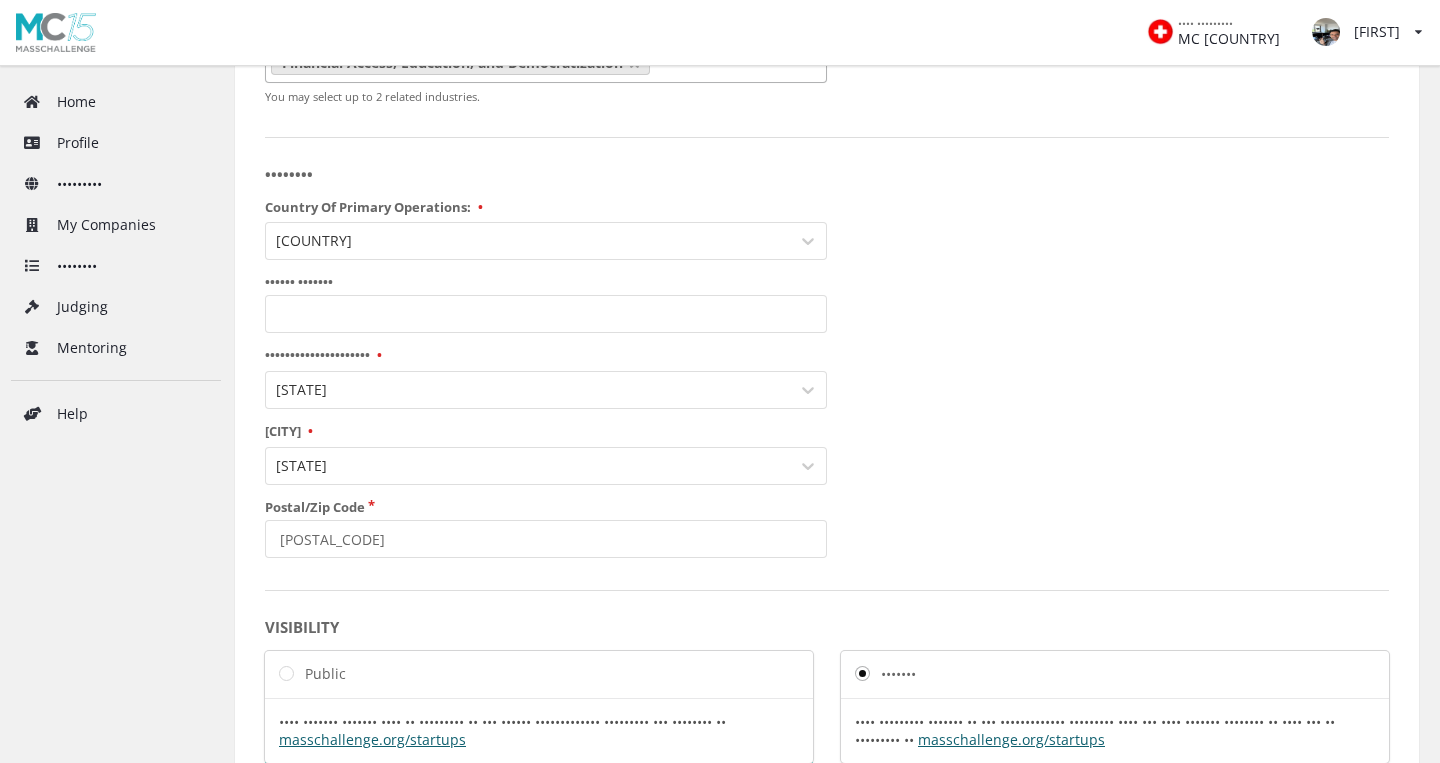 scroll, scrollTop: 858, scrollLeft: 0, axis: vertical 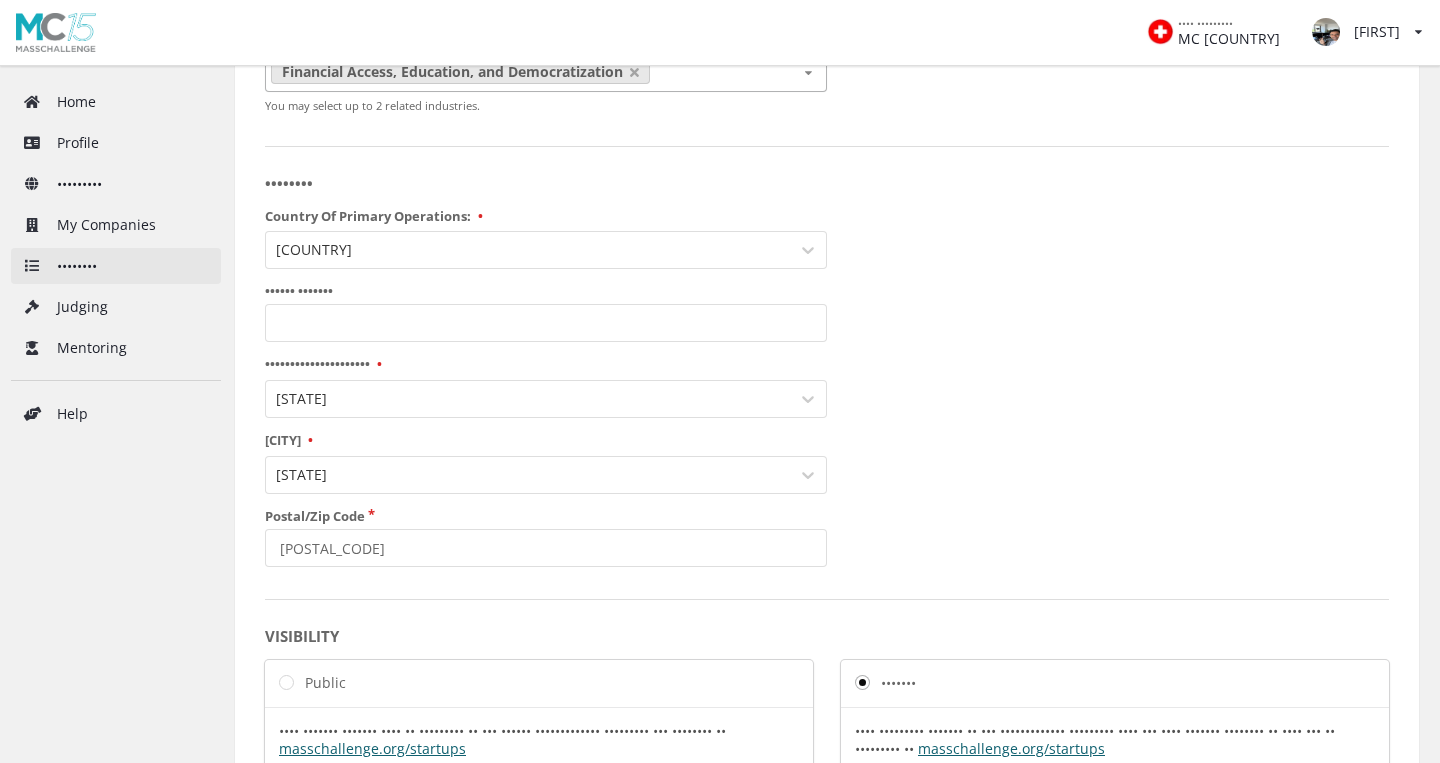 click on "••••••••" at bounding box center (116, 266) 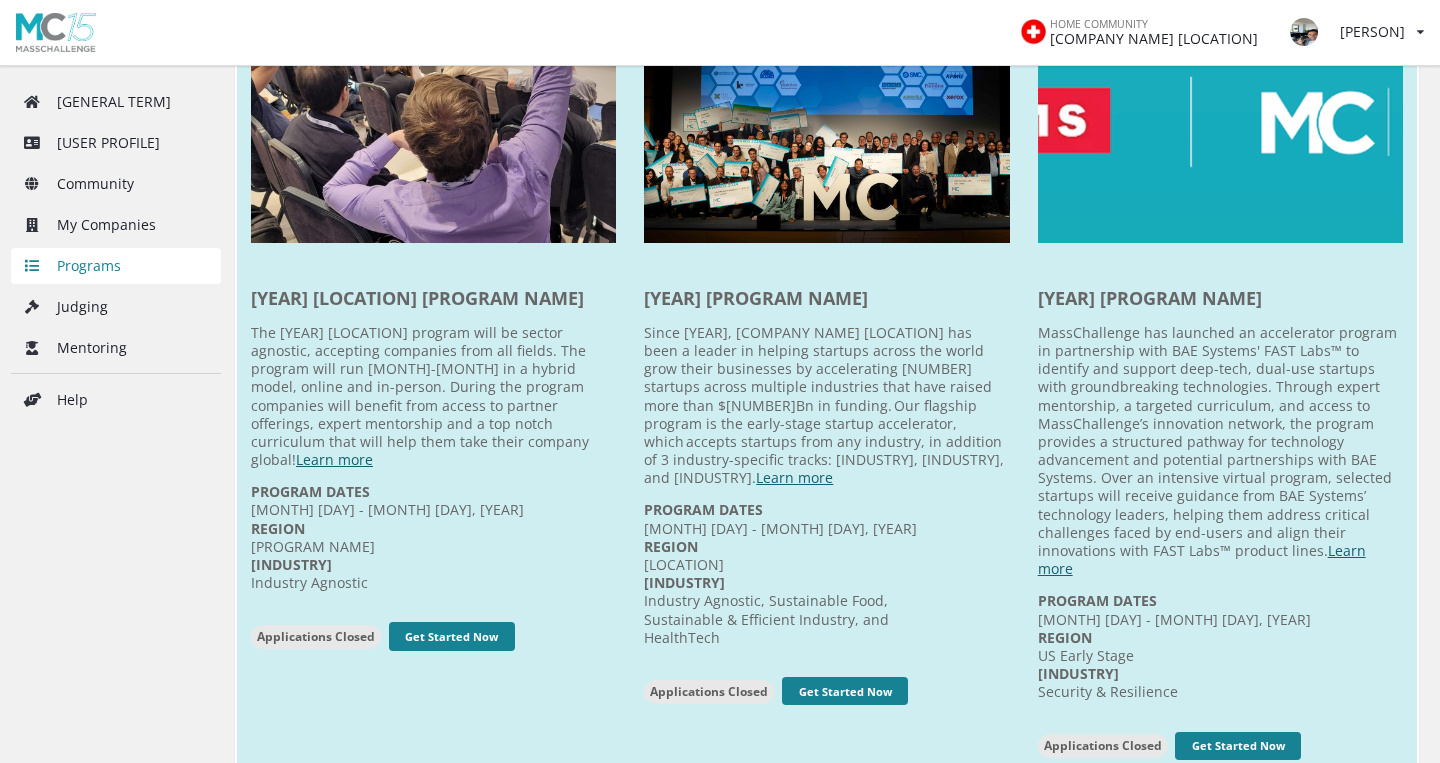 scroll, scrollTop: 577, scrollLeft: 0, axis: vertical 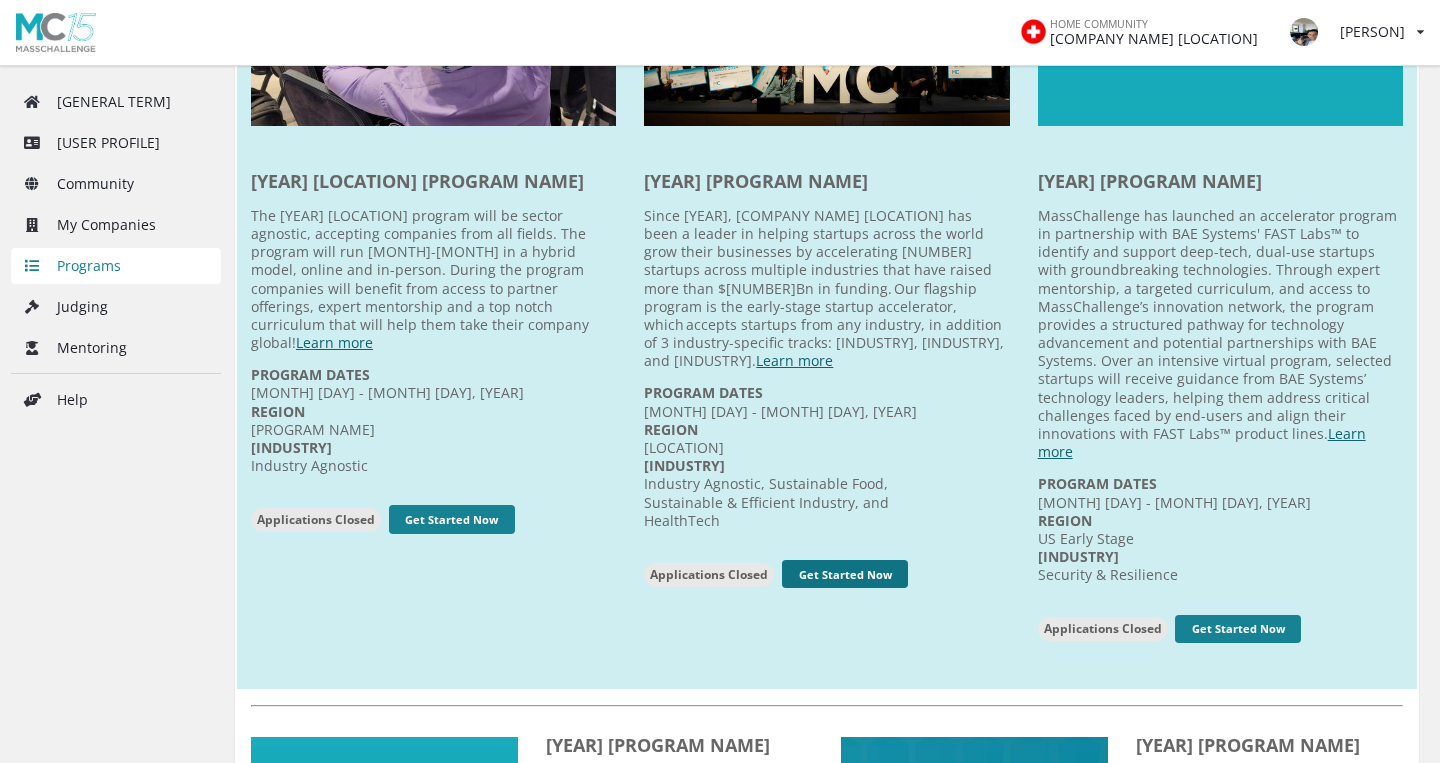 click on "Get Started Now" at bounding box center (452, 519) 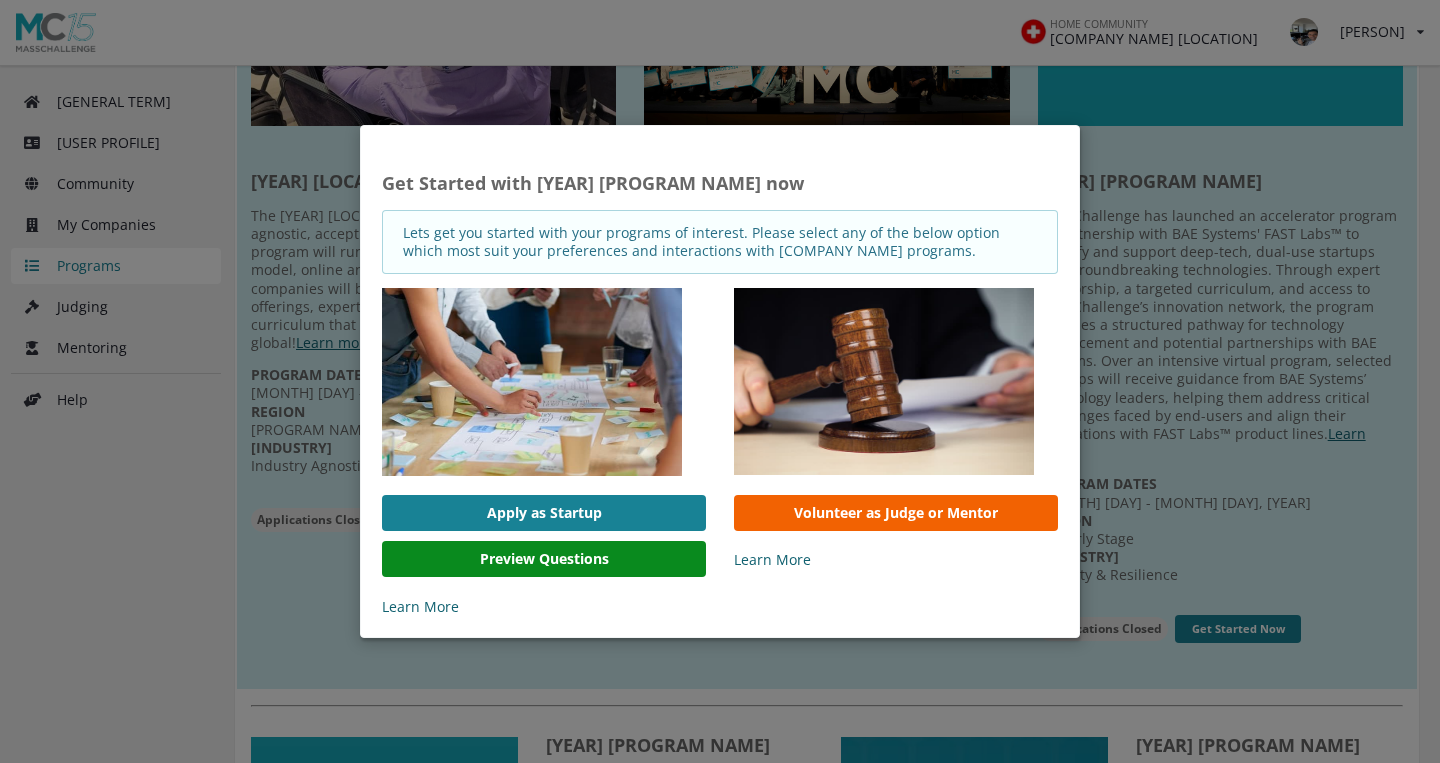 click on "Volunteer as Judge or Mentor" at bounding box center [896, 513] 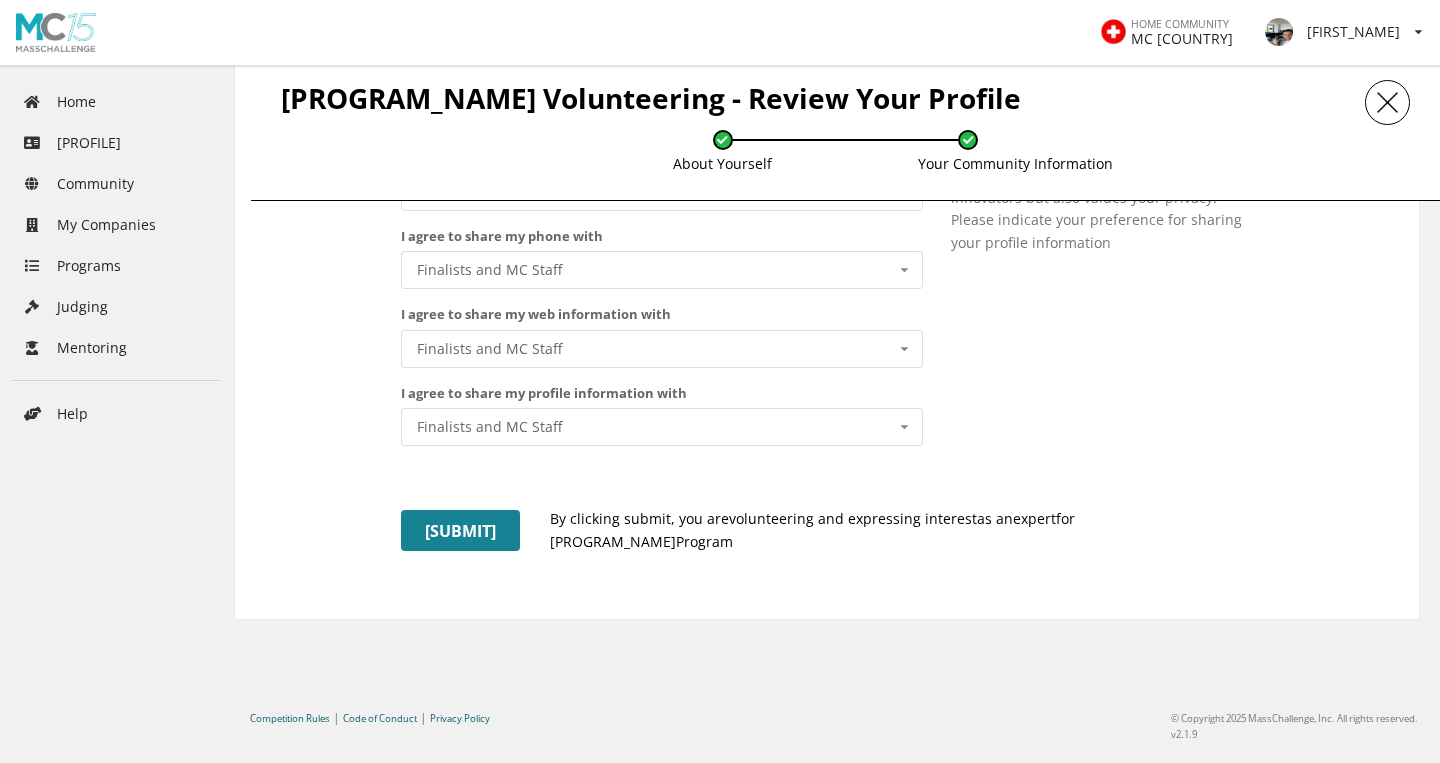 scroll, scrollTop: 2455, scrollLeft: 0, axis: vertical 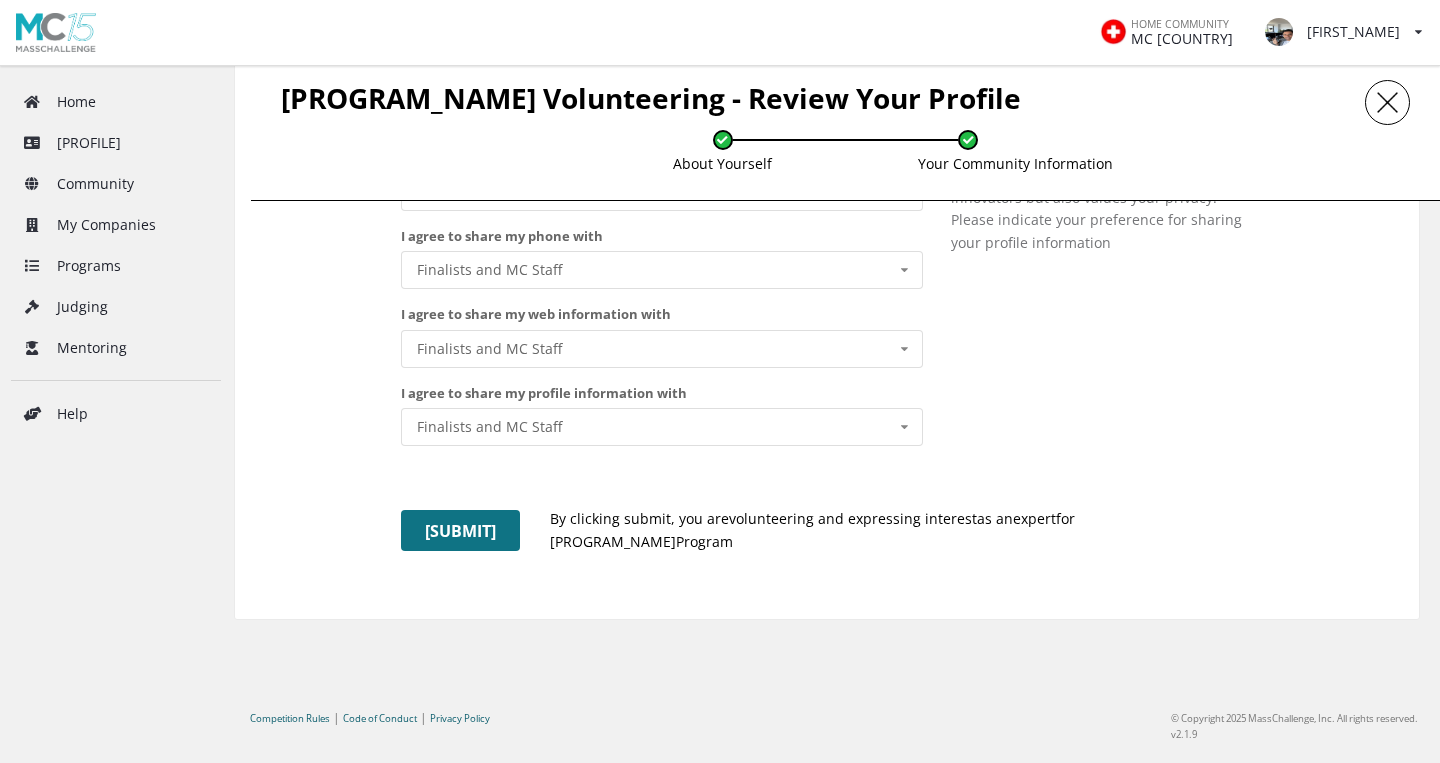 click on "Submit" at bounding box center [460, 530] 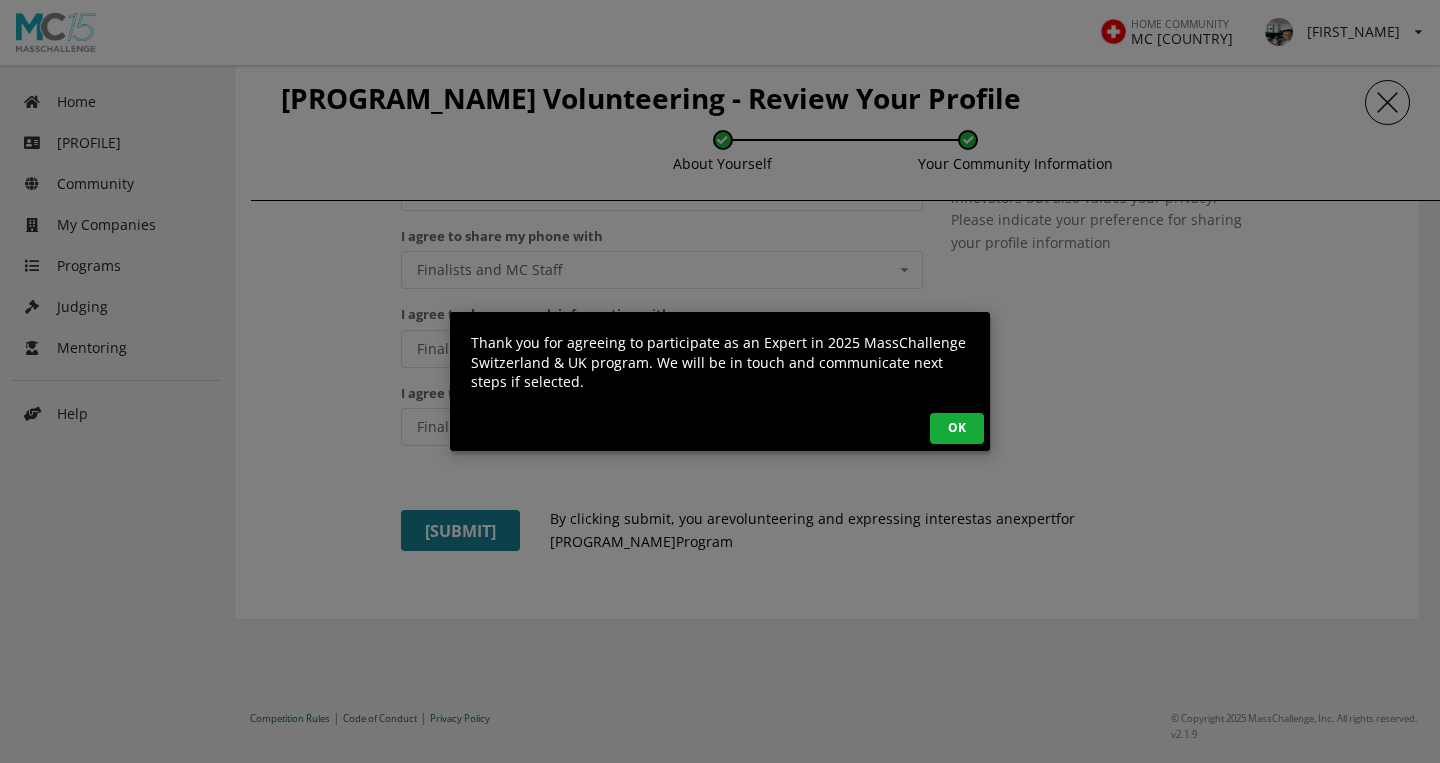 click on "OK" at bounding box center (957, 428) 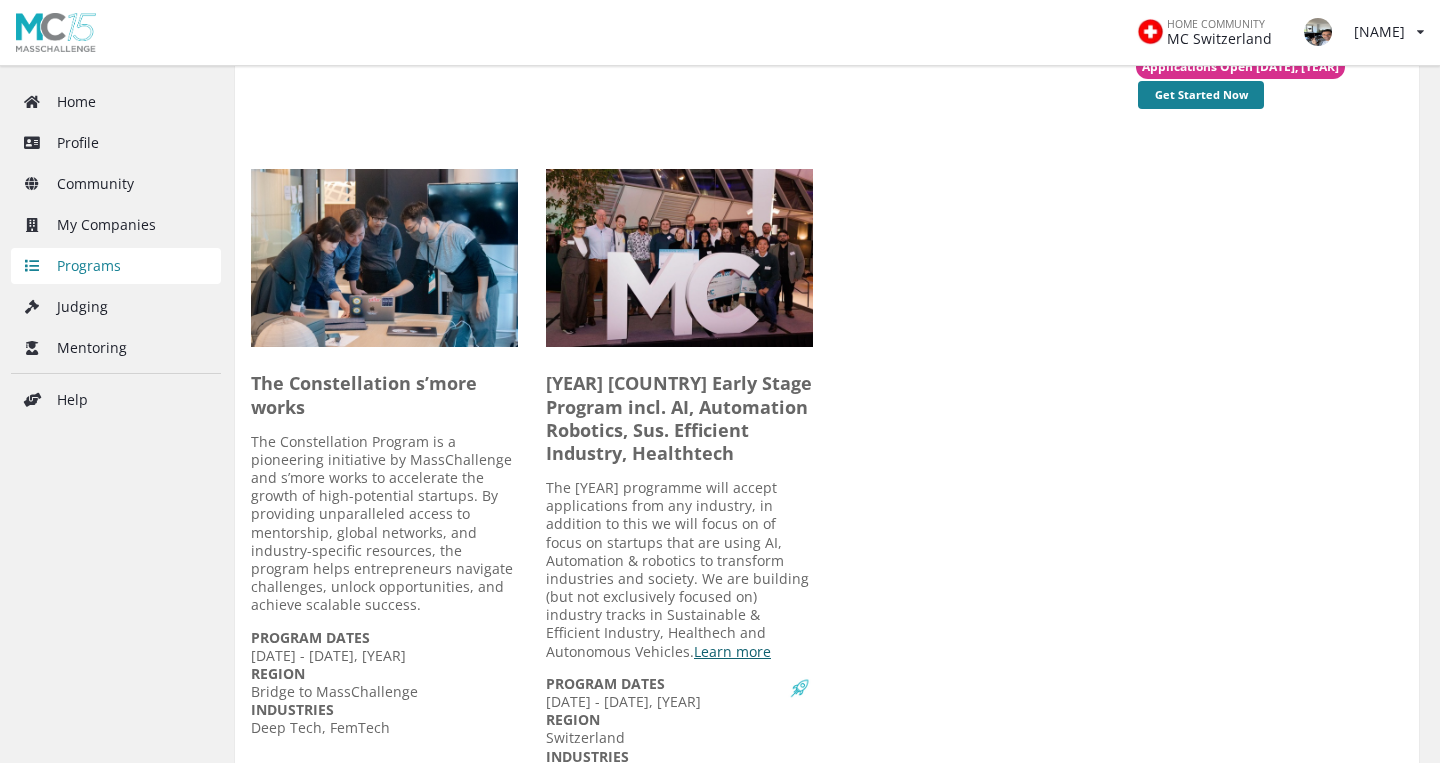 scroll, scrollTop: 1675, scrollLeft: 0, axis: vertical 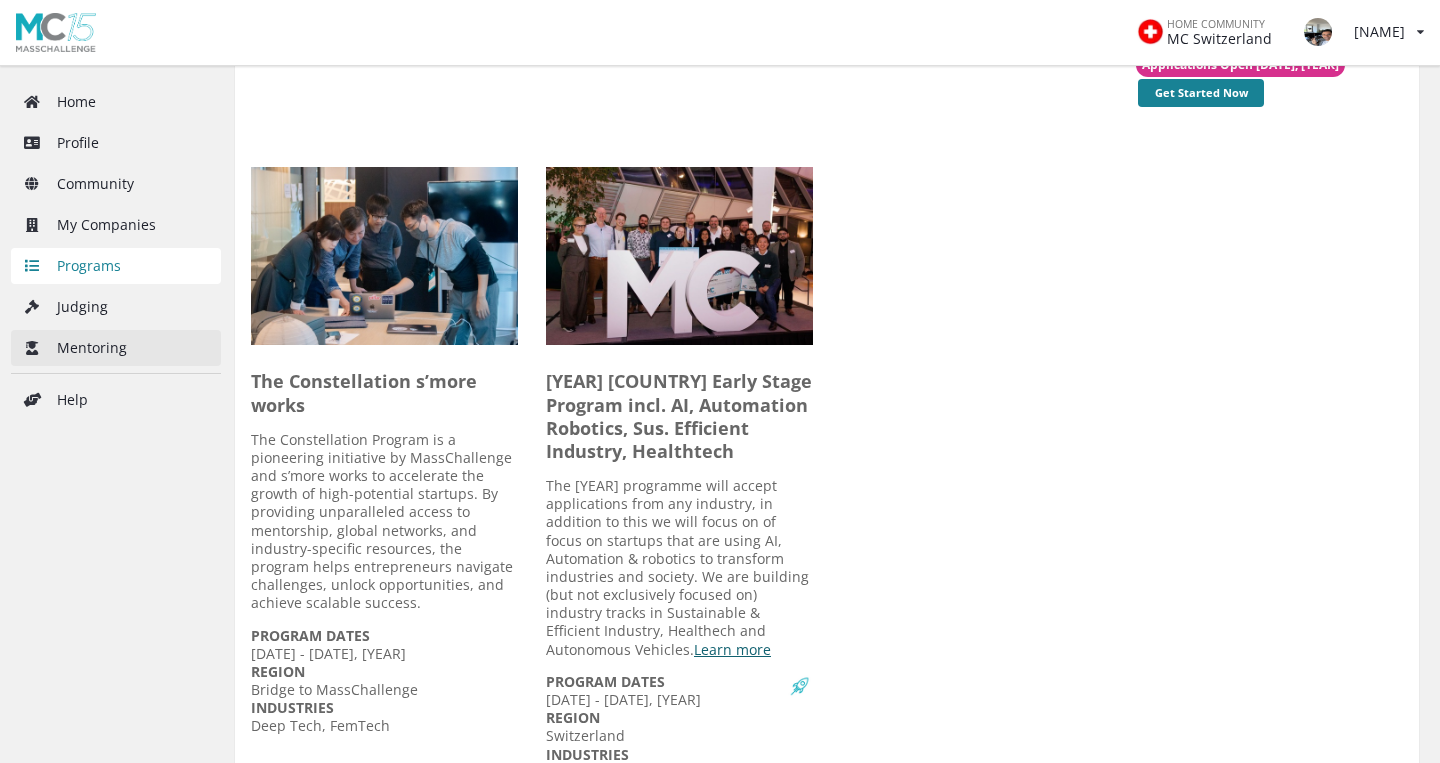 click on "Mentoring" at bounding box center [116, 348] 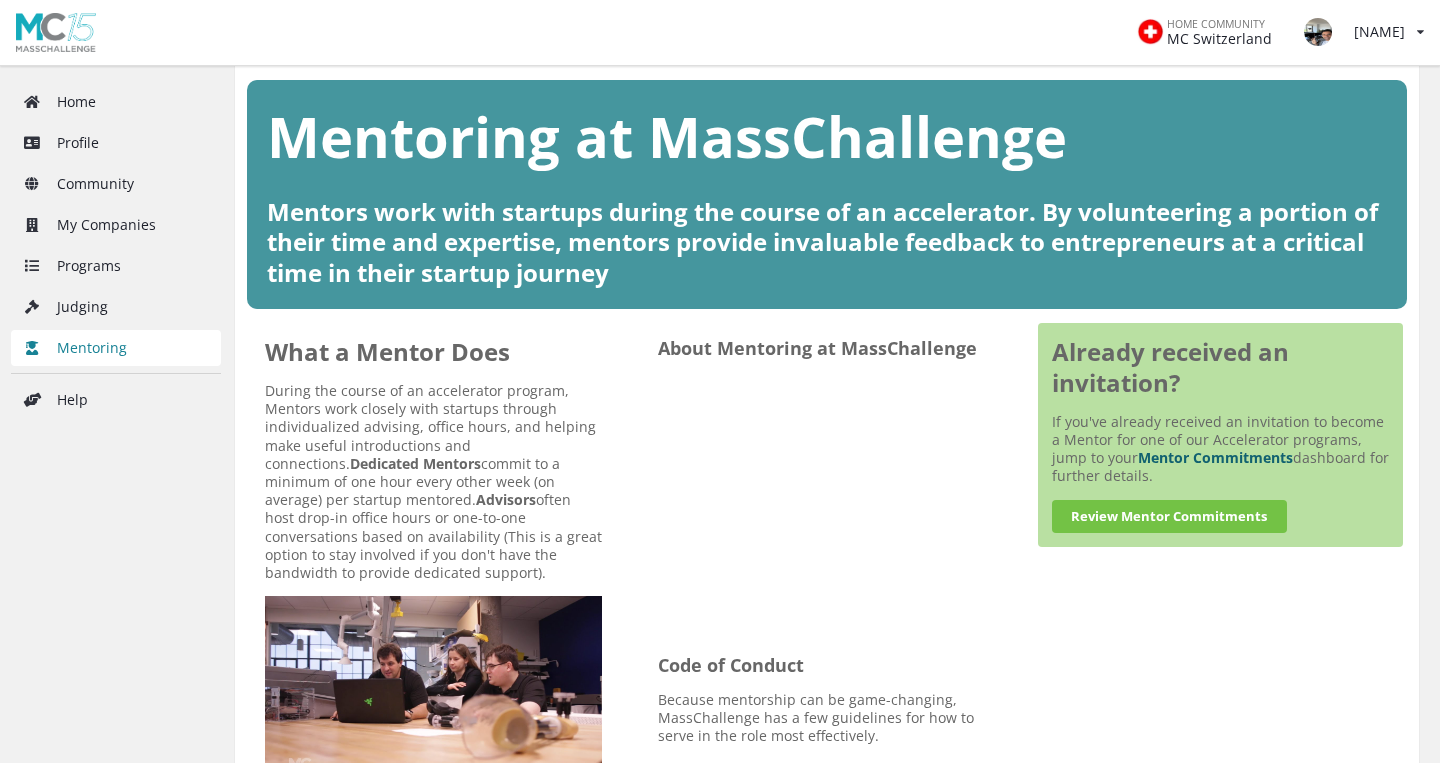 scroll, scrollTop: 235, scrollLeft: 0, axis: vertical 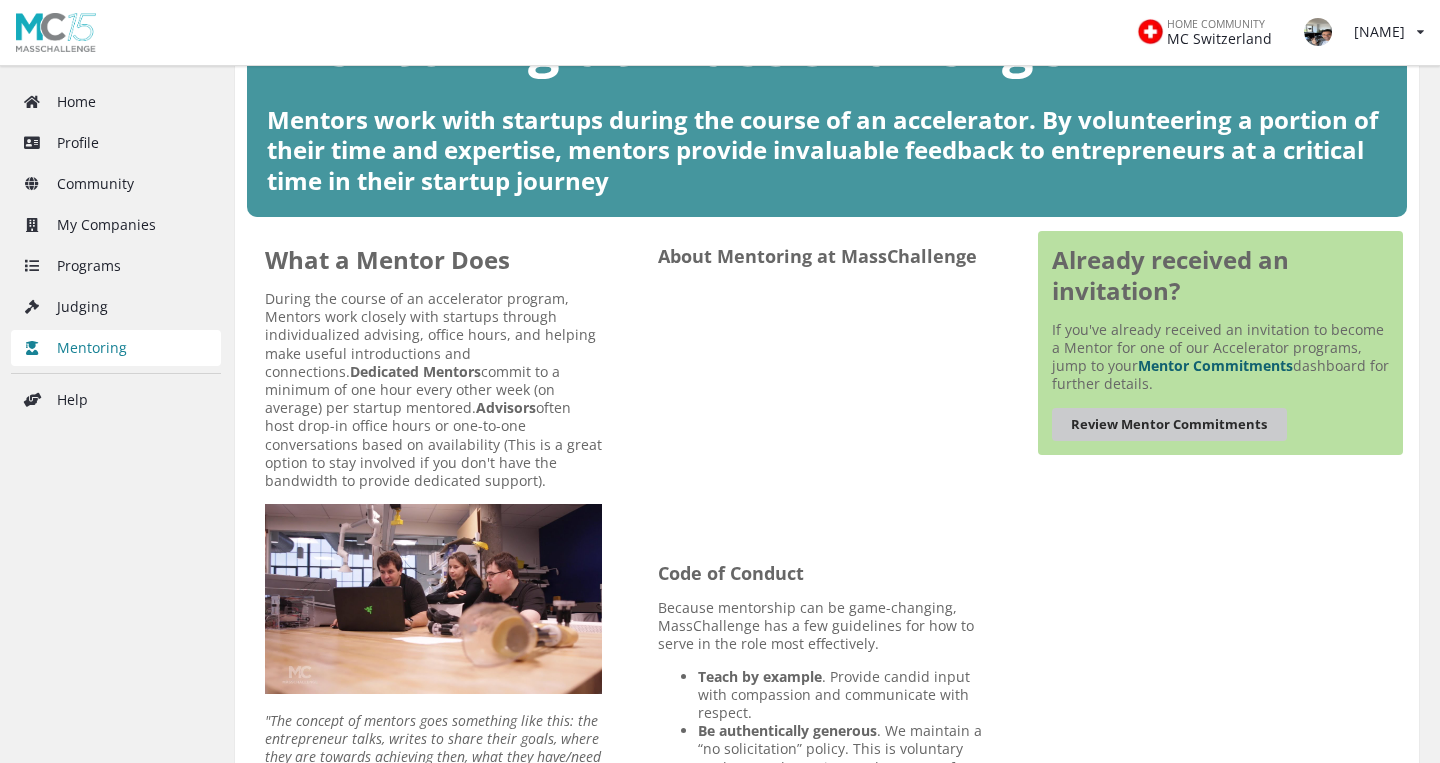 click on "Review Mentor Commitments" at bounding box center [1169, 424] 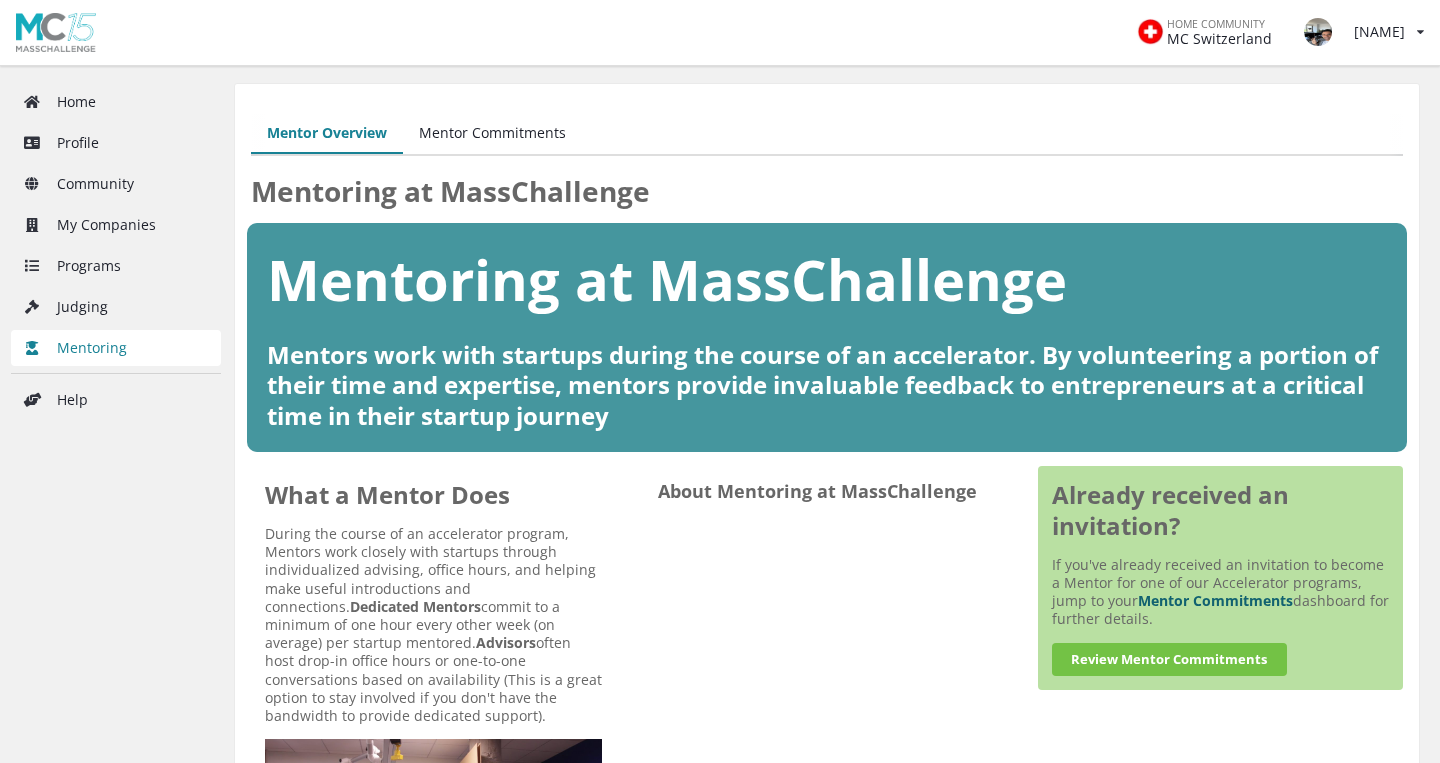 scroll, scrollTop: 0, scrollLeft: 0, axis: both 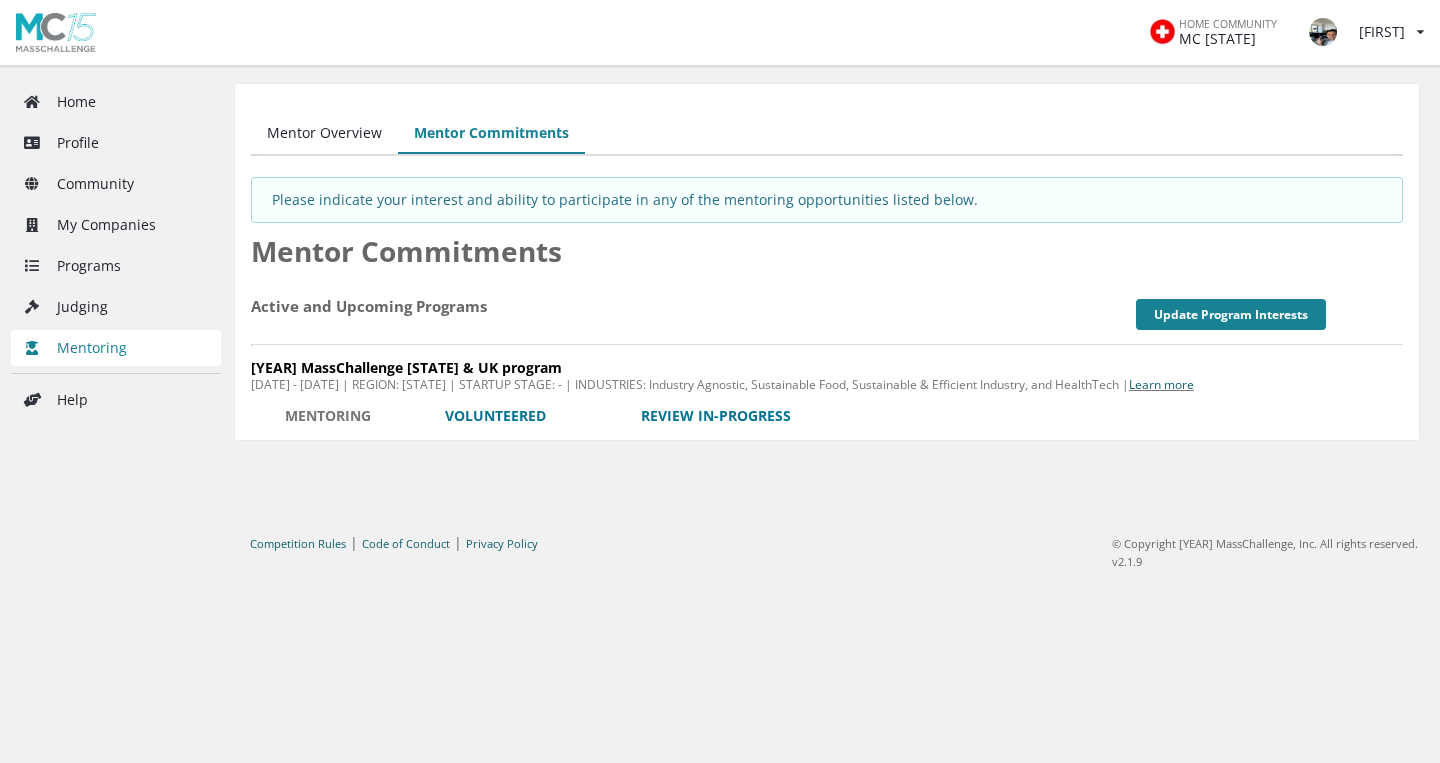 click on "Mentor Overview" at bounding box center (324, 134) 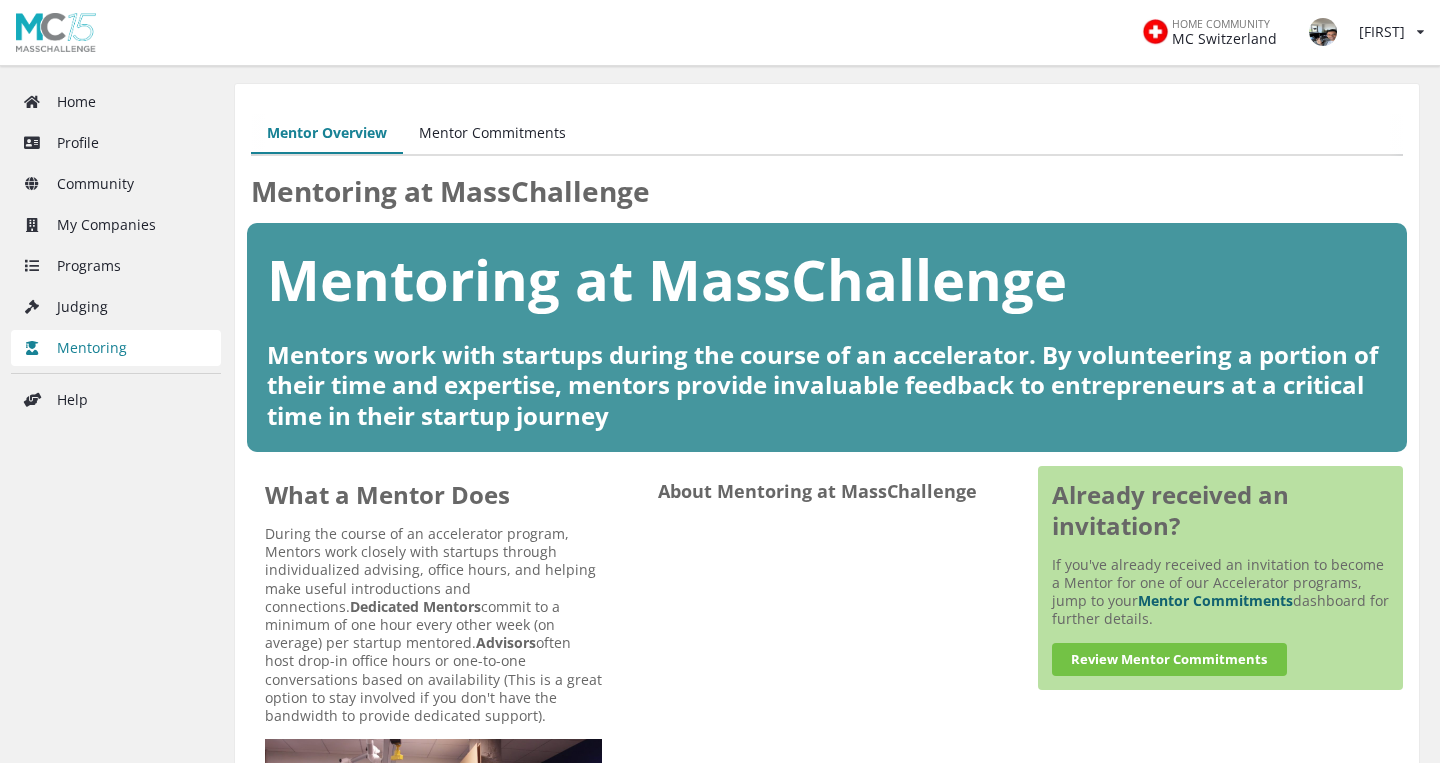 scroll, scrollTop: 0, scrollLeft: 0, axis: both 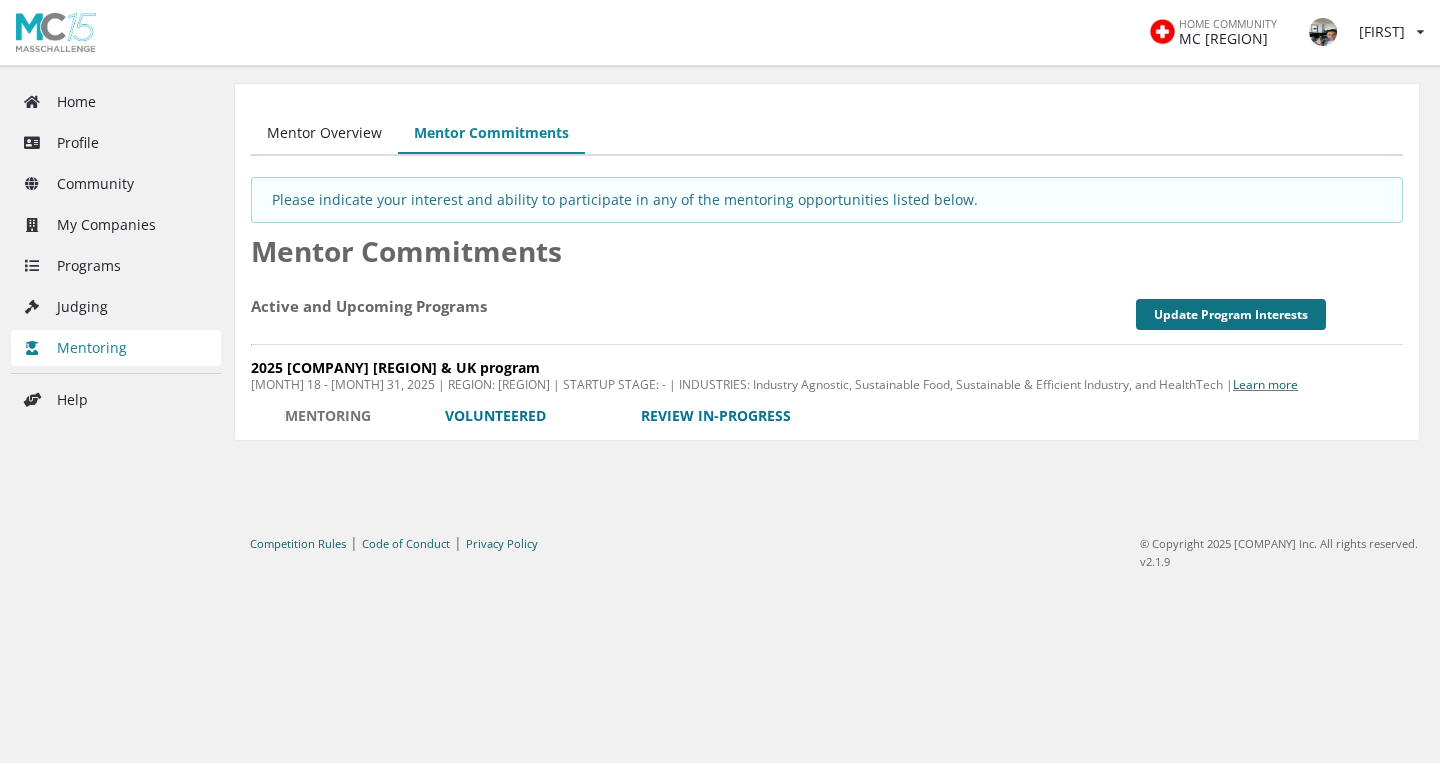 click on "Update Program Interests" at bounding box center [1231, 314] 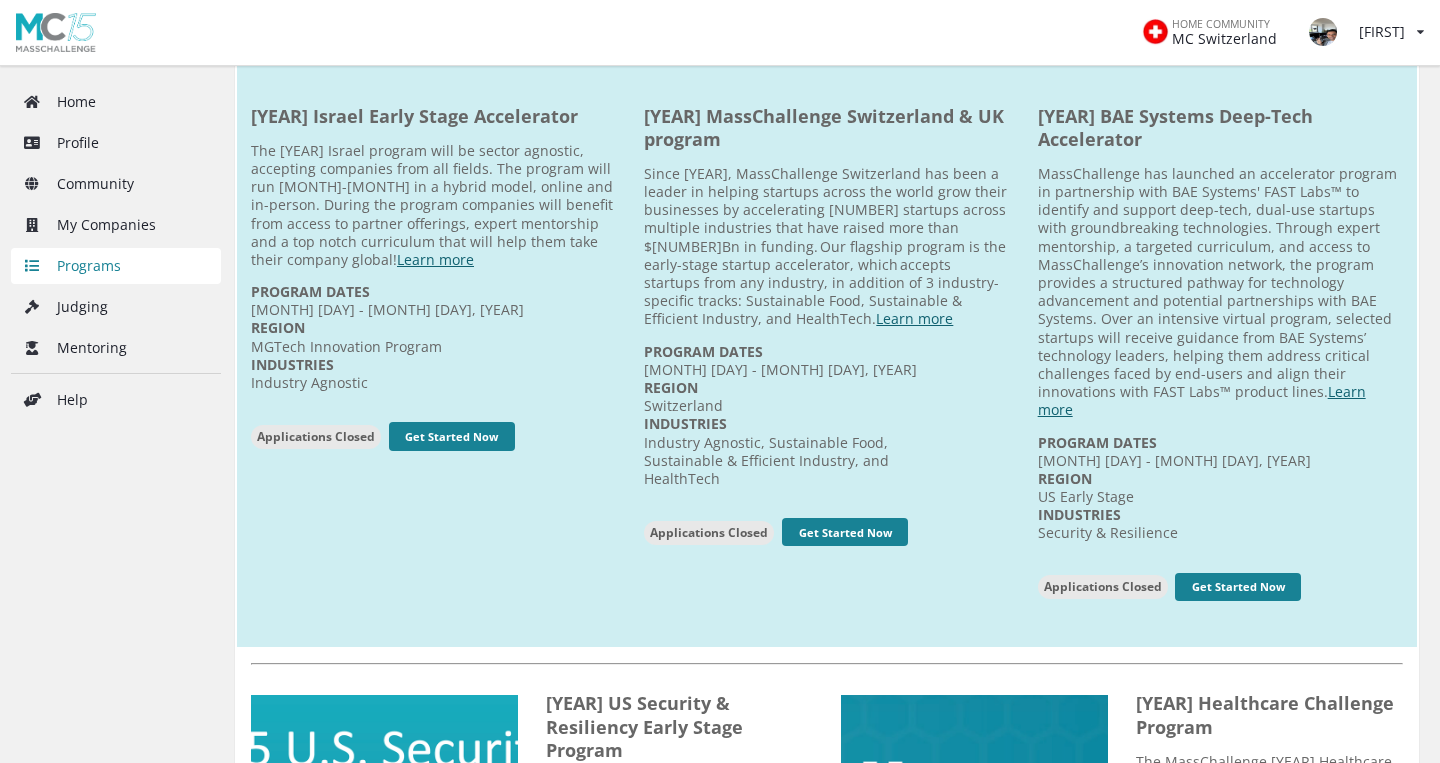 scroll, scrollTop: 573, scrollLeft: 0, axis: vertical 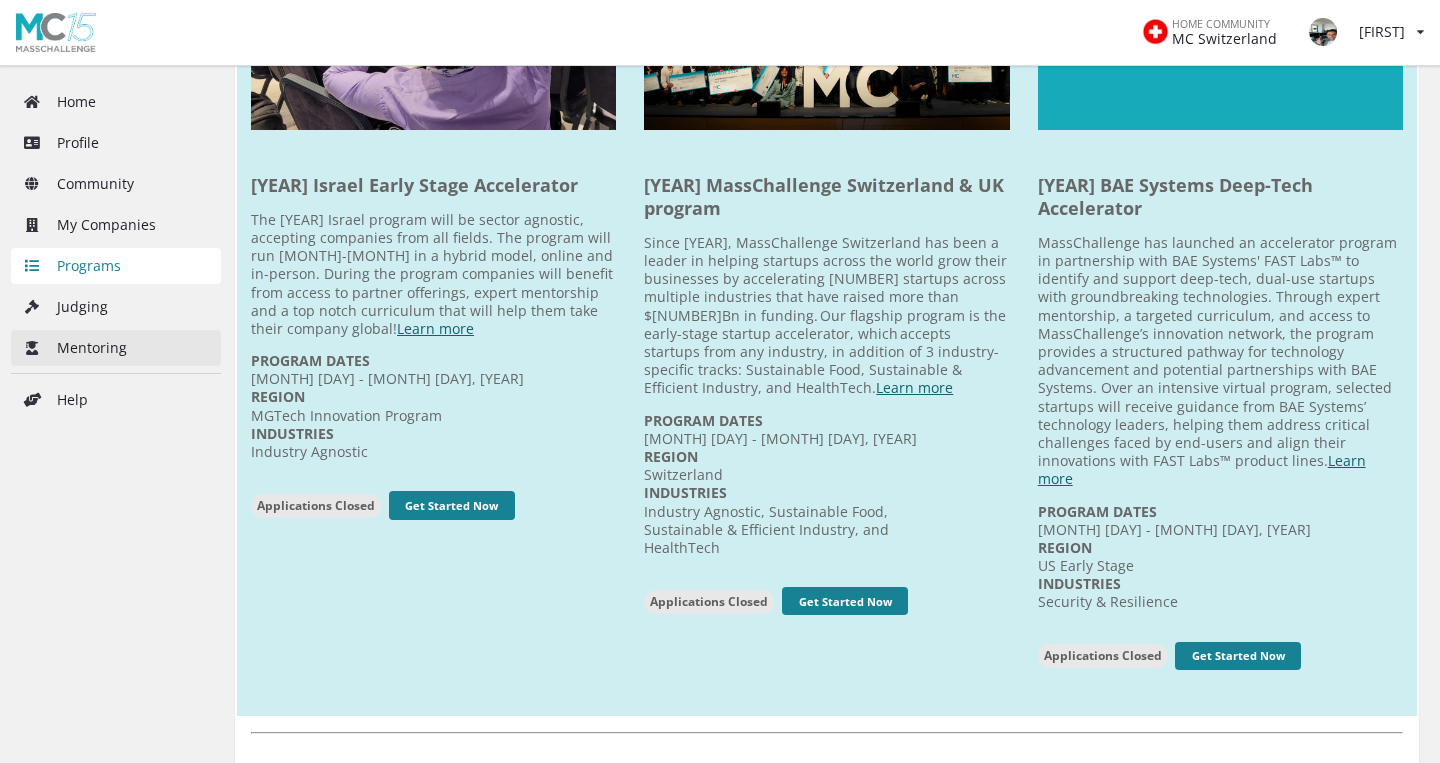 click on "Mentoring" at bounding box center (116, 348) 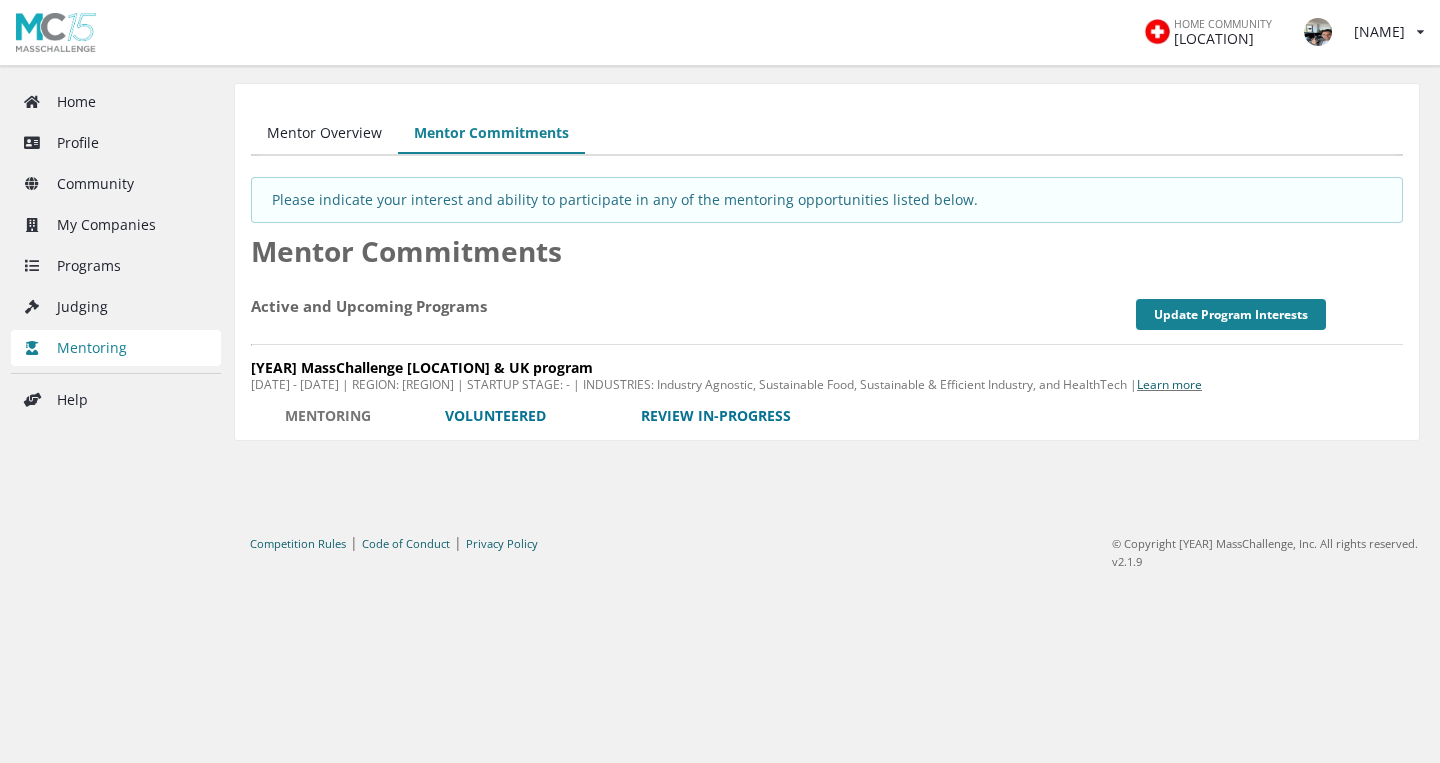 scroll, scrollTop: 0, scrollLeft: 0, axis: both 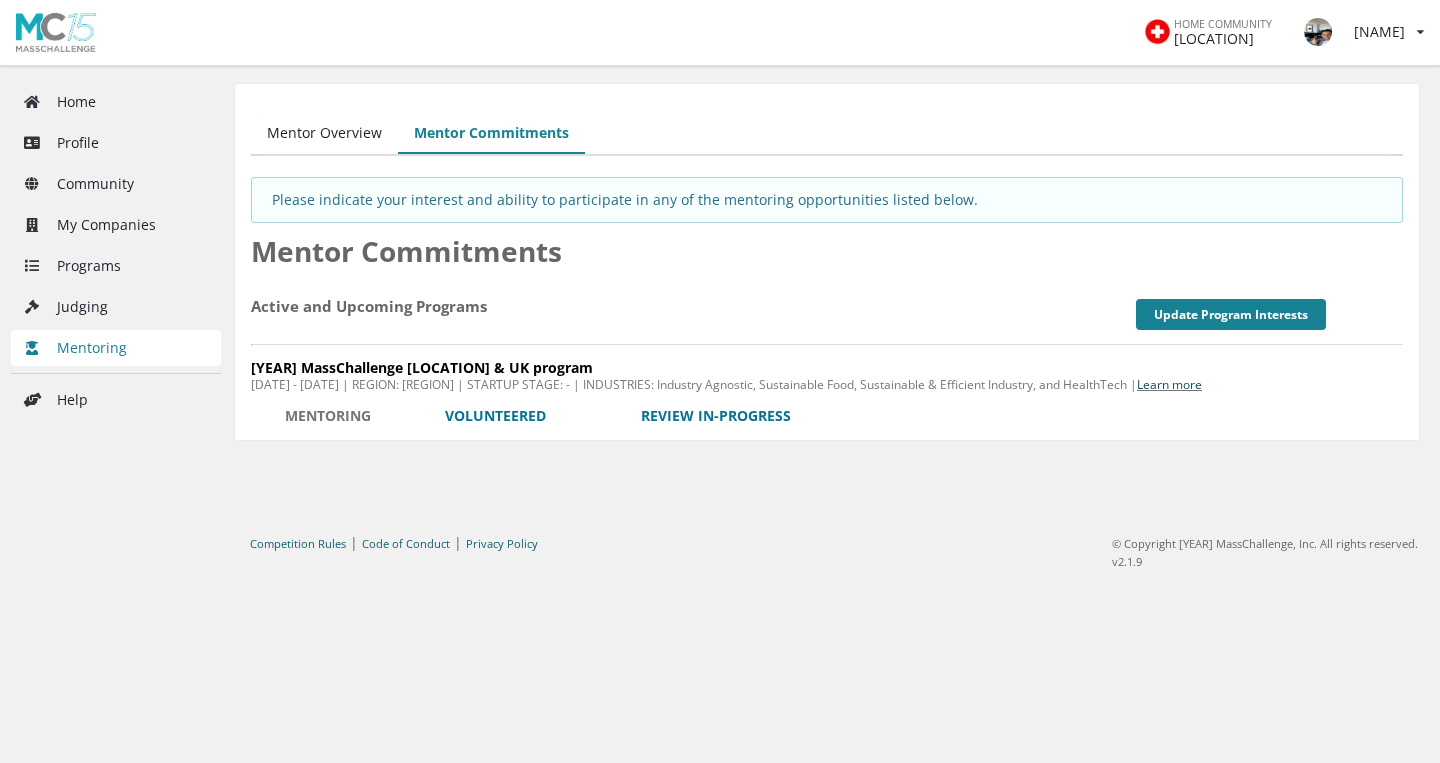 click on "Learn more" at bounding box center (1169, 384) 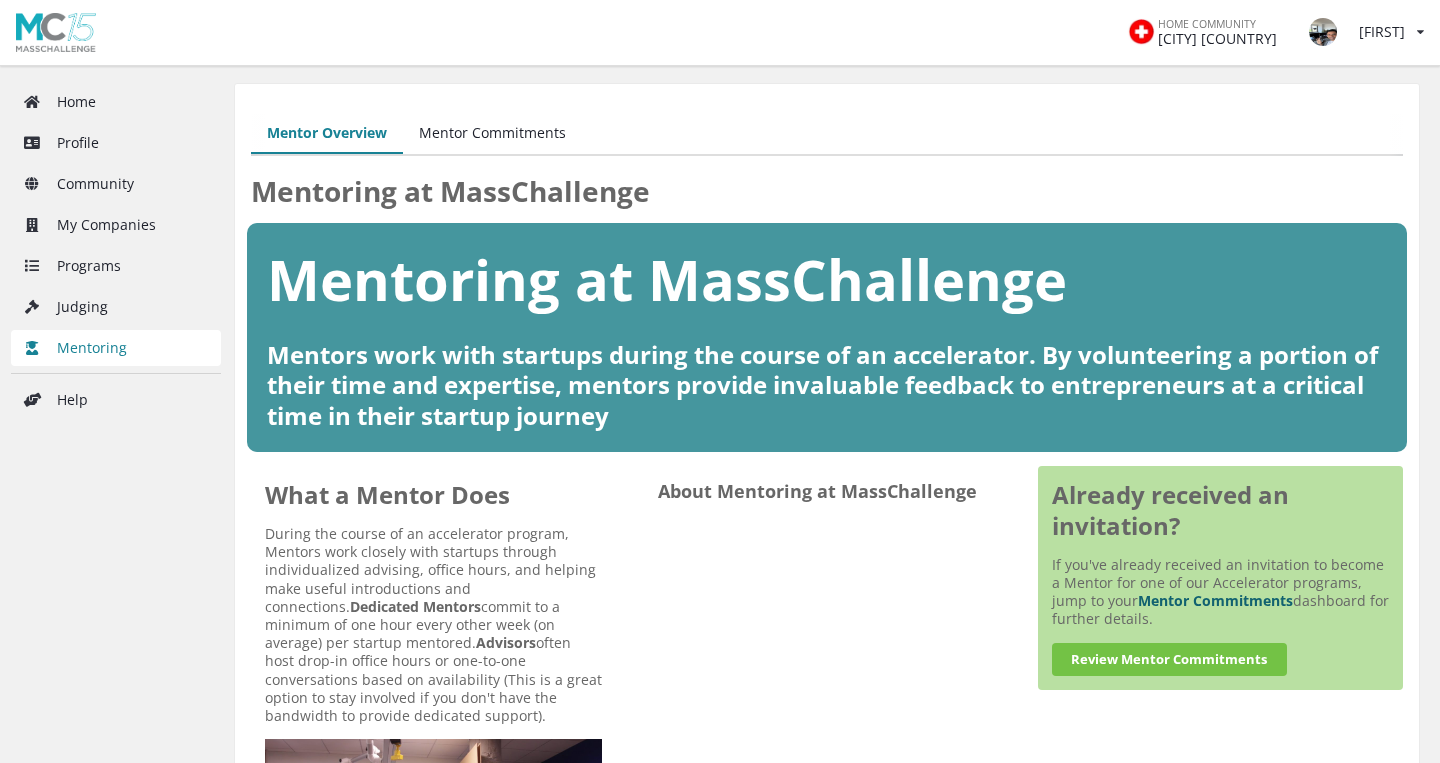 scroll, scrollTop: 0, scrollLeft: 0, axis: both 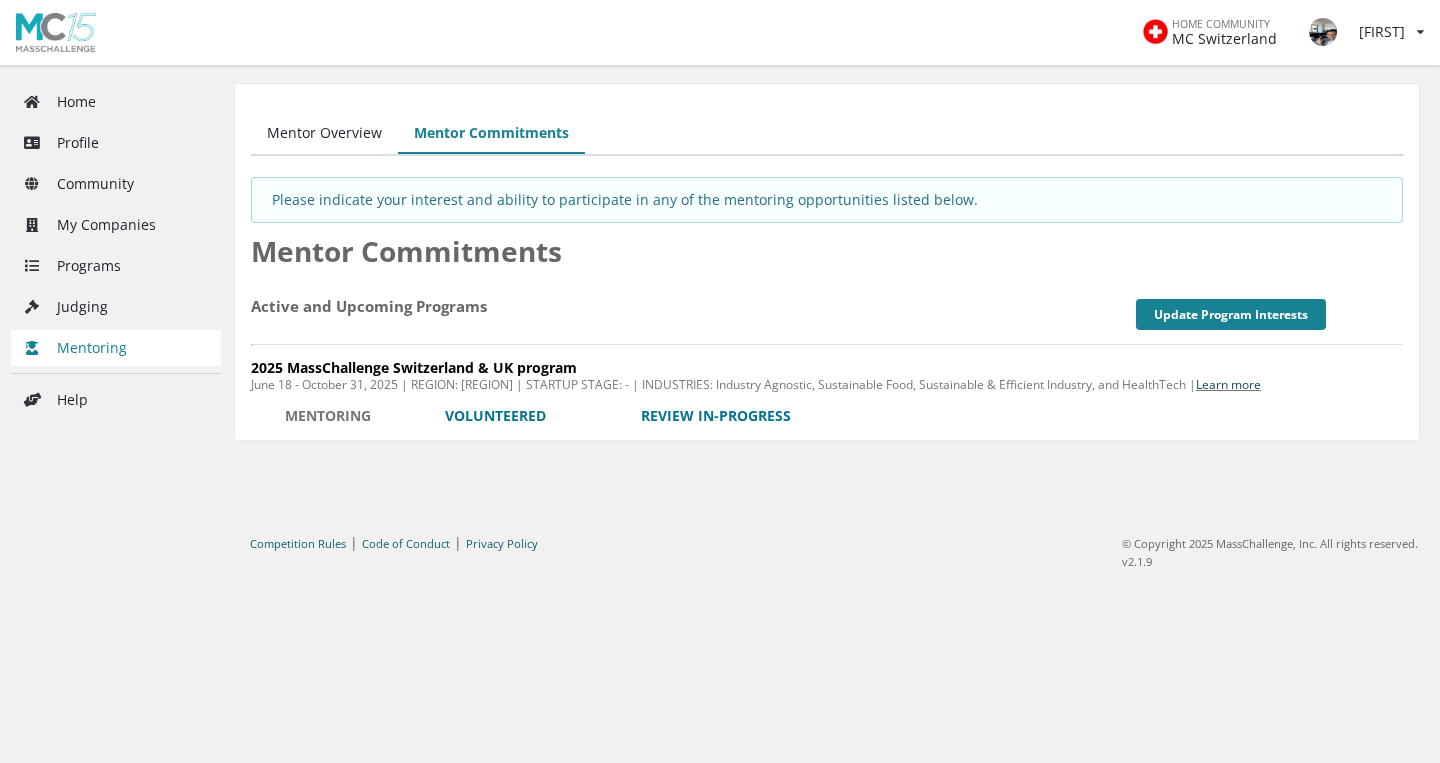 click on "Learn more" at bounding box center [1228, 384] 